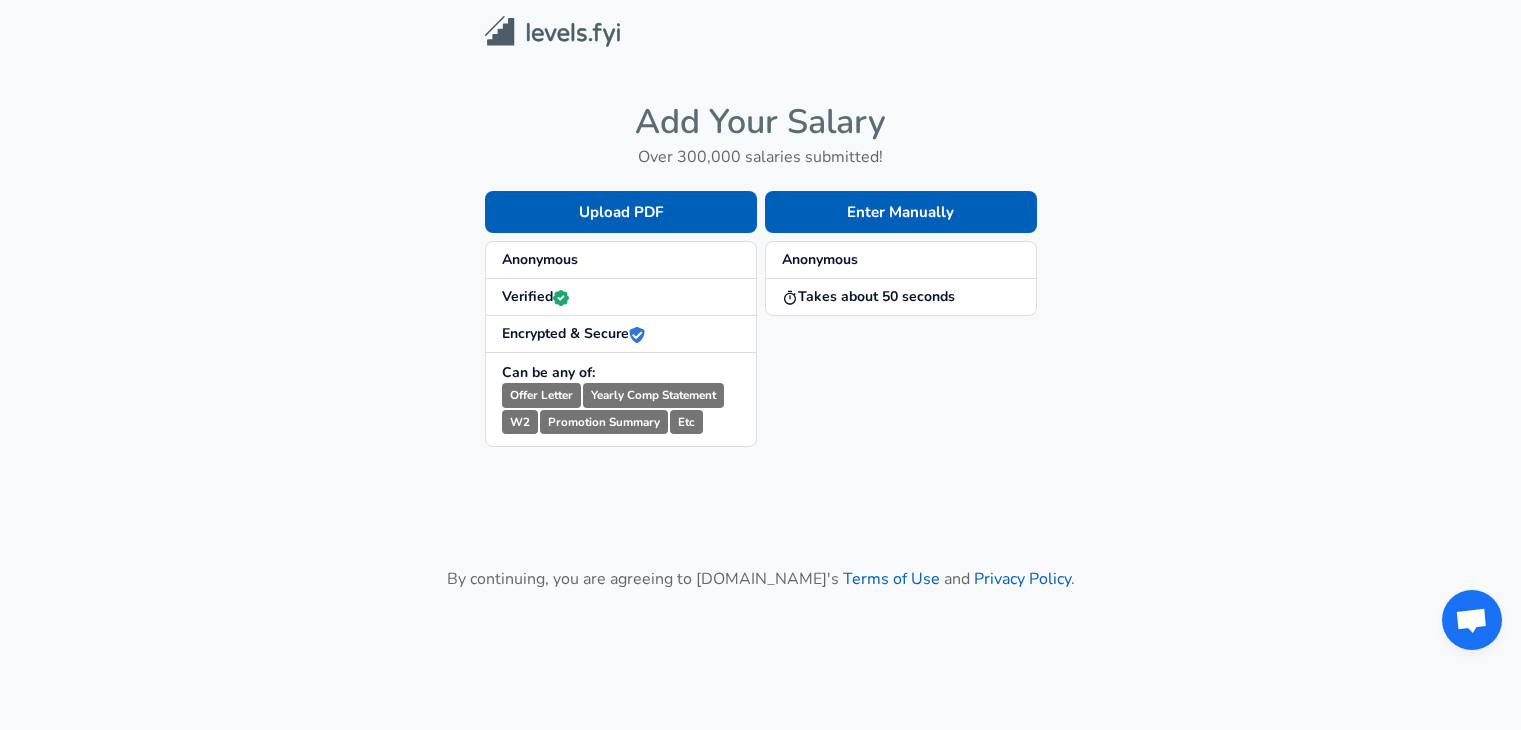 scroll, scrollTop: 0, scrollLeft: 0, axis: both 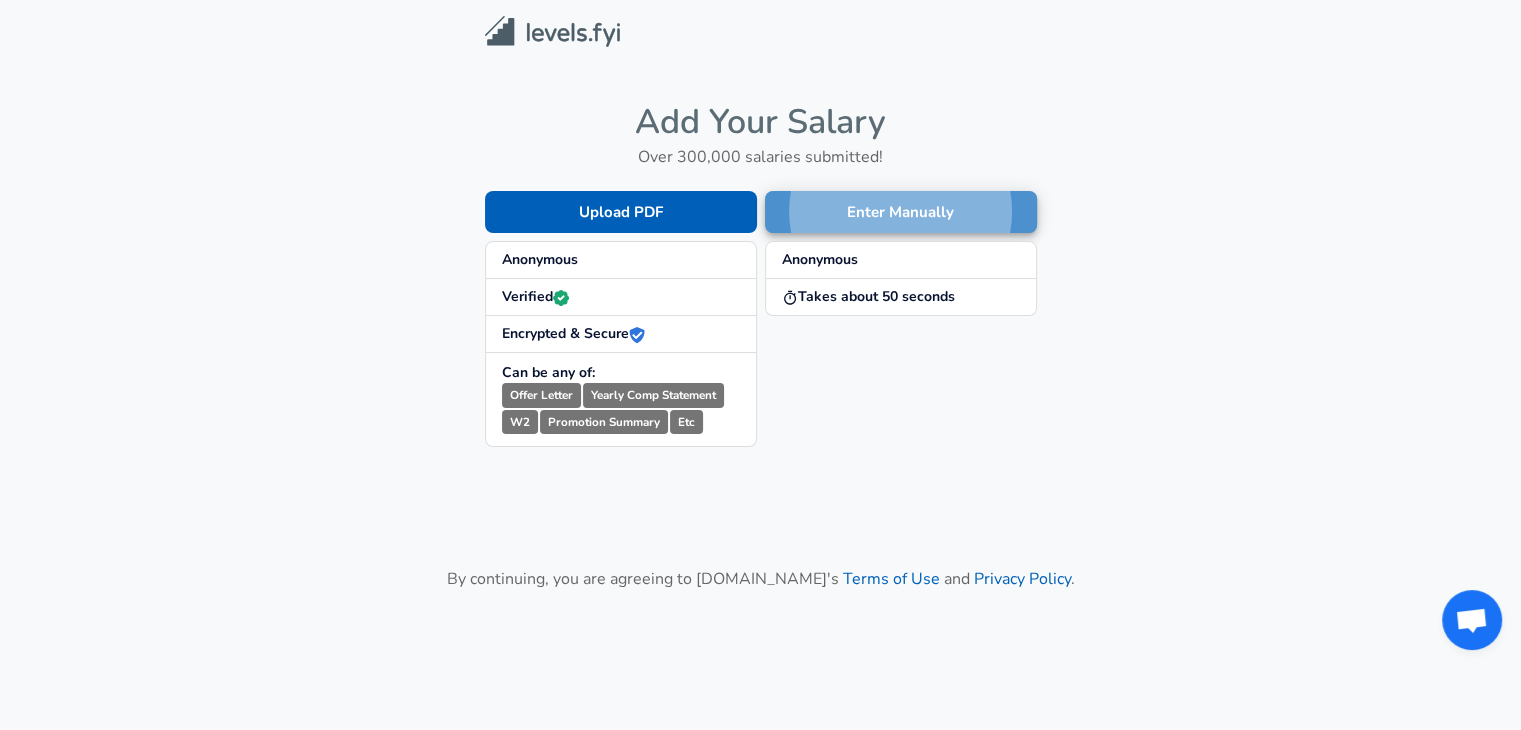 click on "Enter Manually" at bounding box center (901, 212) 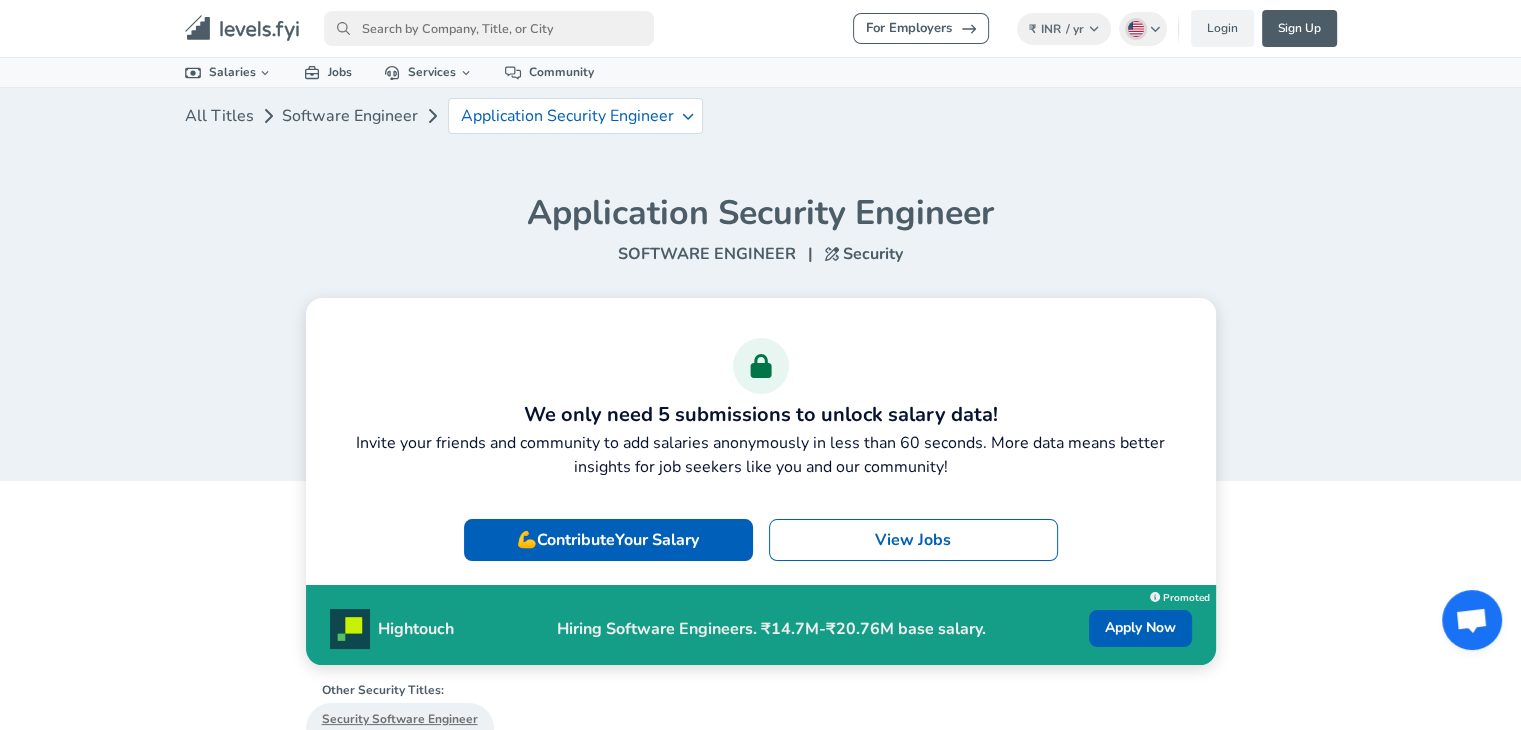 scroll, scrollTop: 666, scrollLeft: 0, axis: vertical 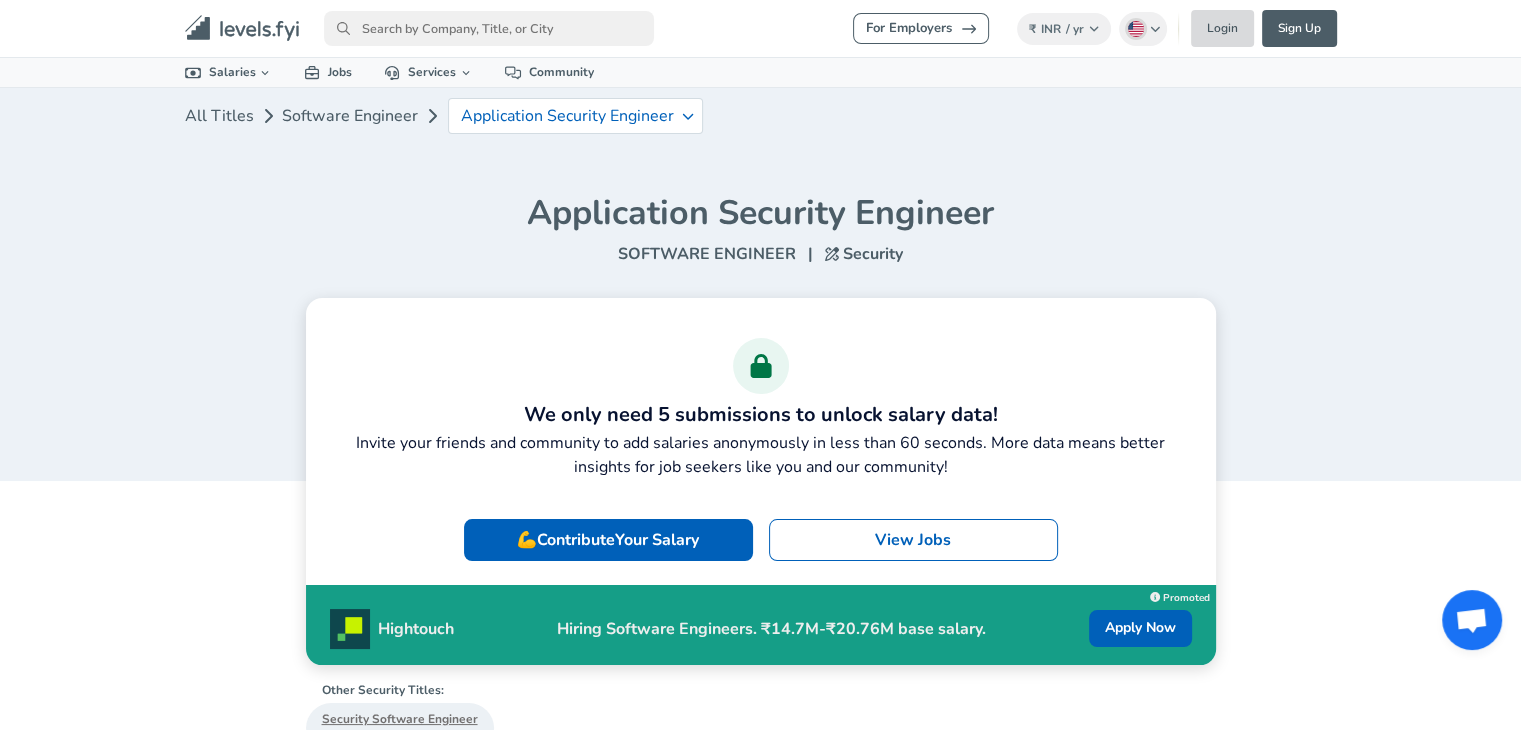 click on "Login" at bounding box center [1222, 28] 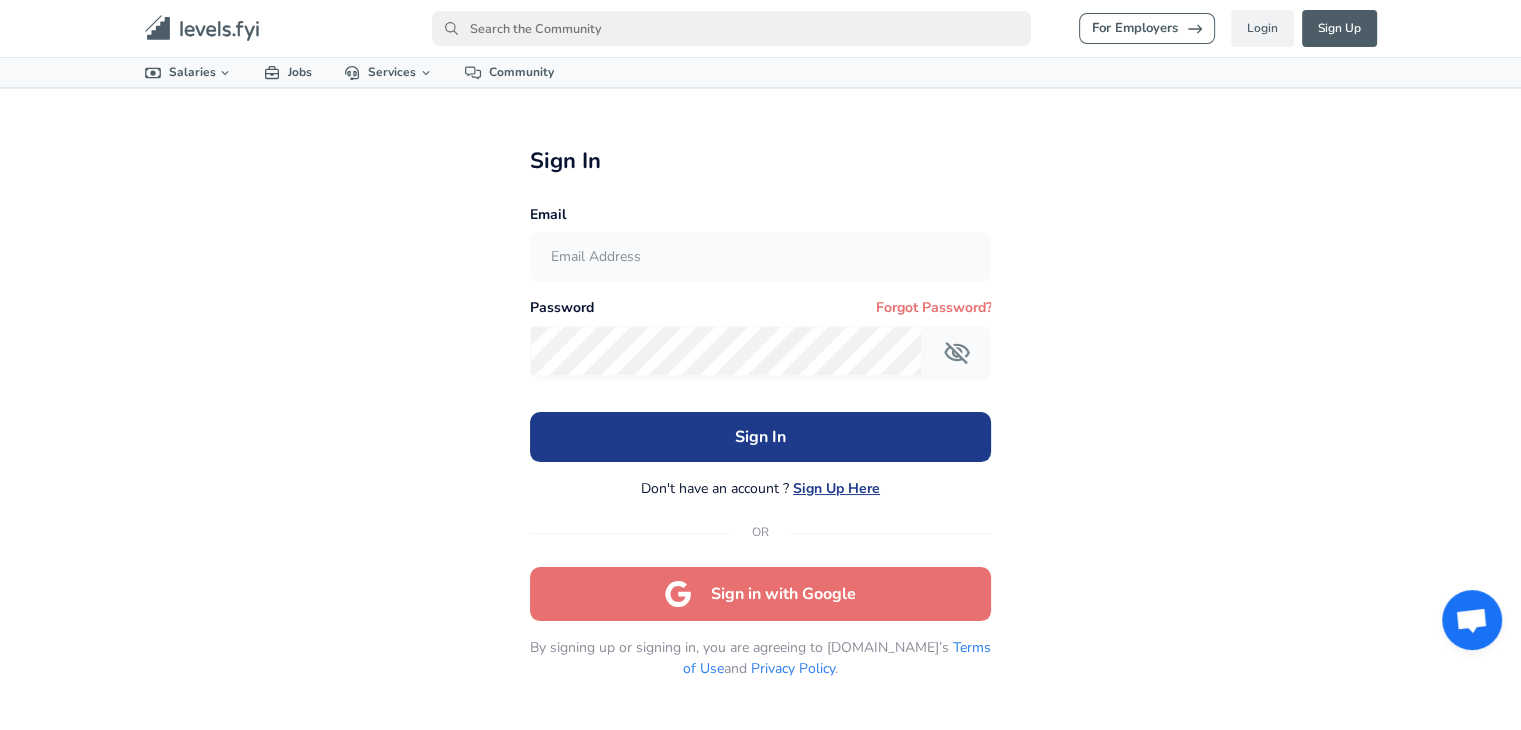 scroll, scrollTop: 4, scrollLeft: 0, axis: vertical 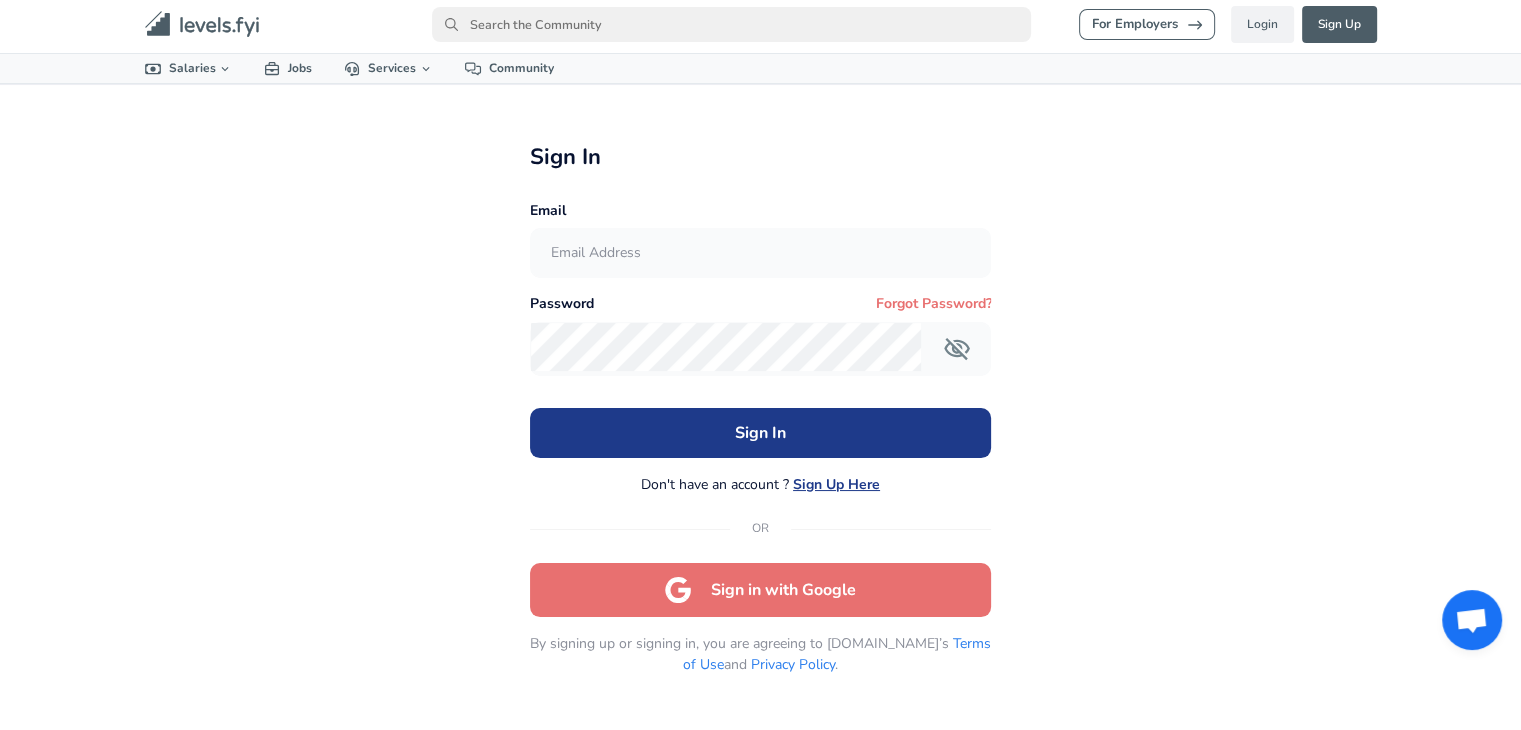 click on "Sign in with Google" at bounding box center (761, 590) 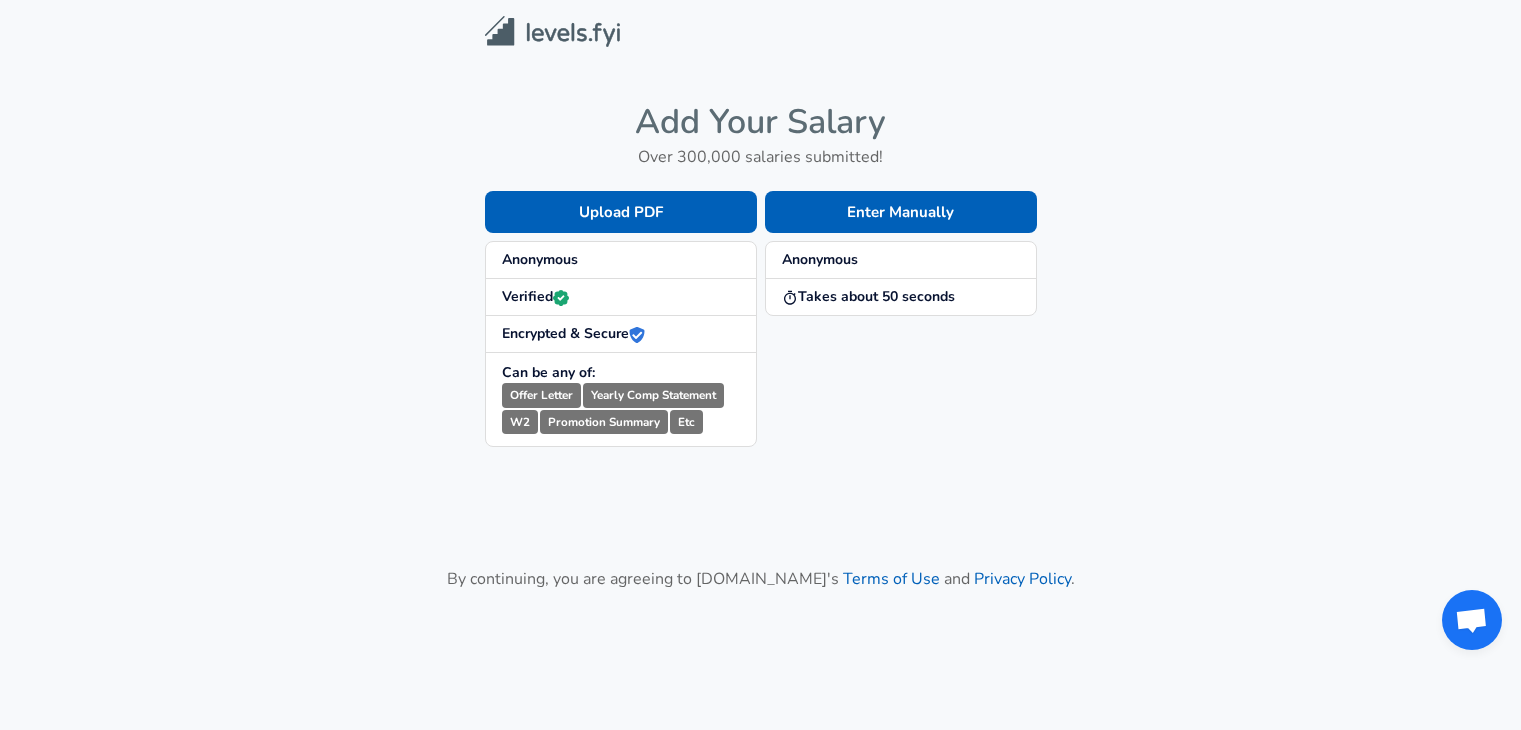 scroll, scrollTop: 0, scrollLeft: 0, axis: both 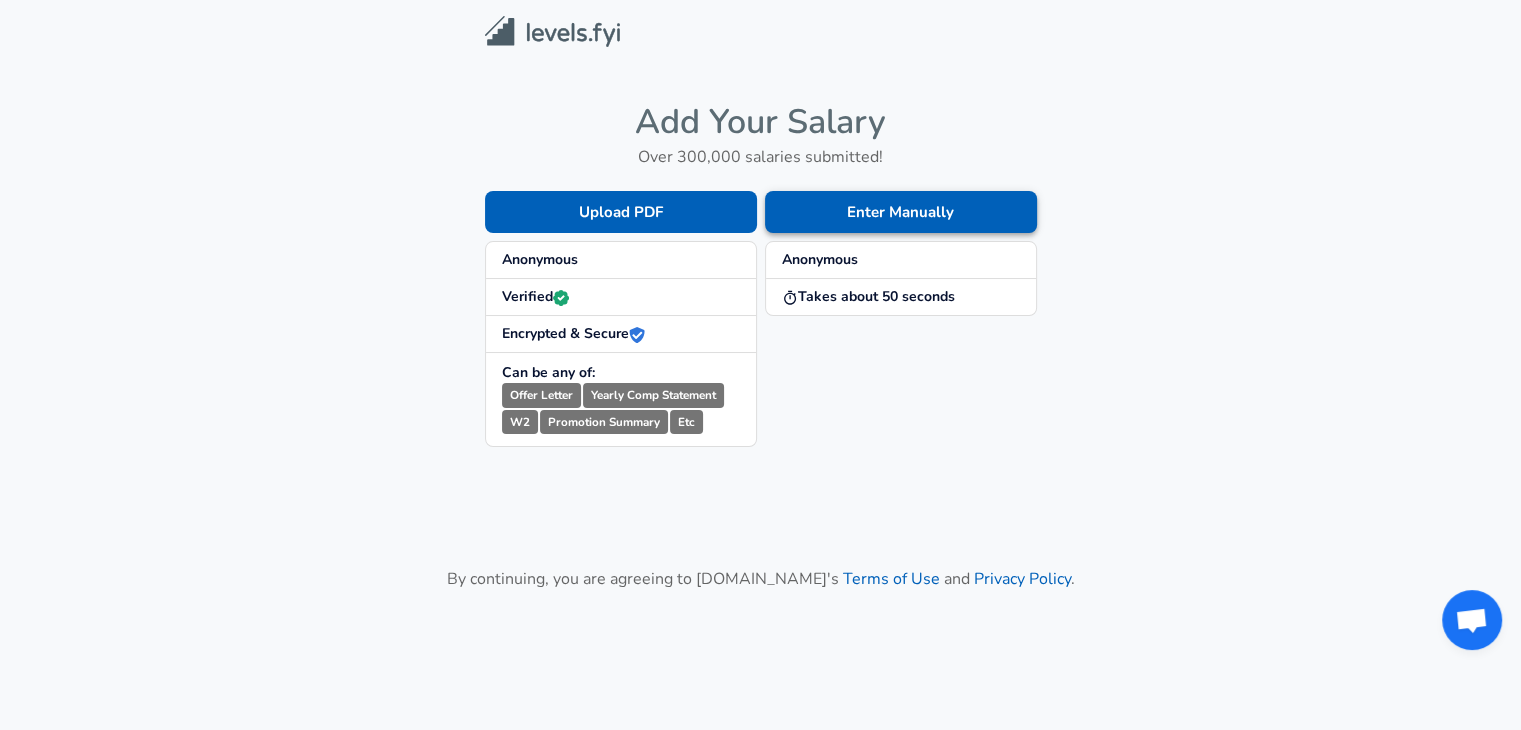 click on "Enter Manually" at bounding box center [901, 212] 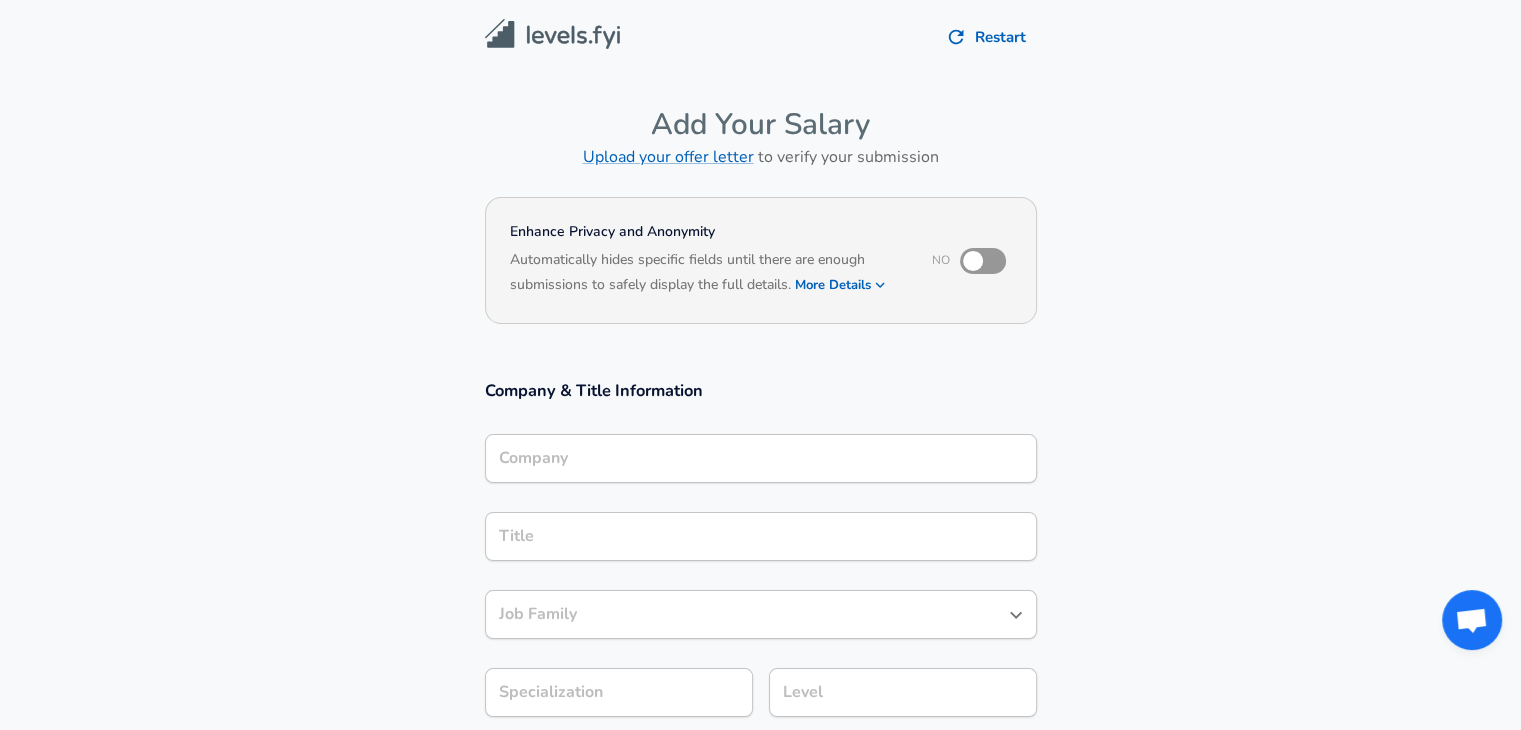 click on "Company" at bounding box center (761, 458) 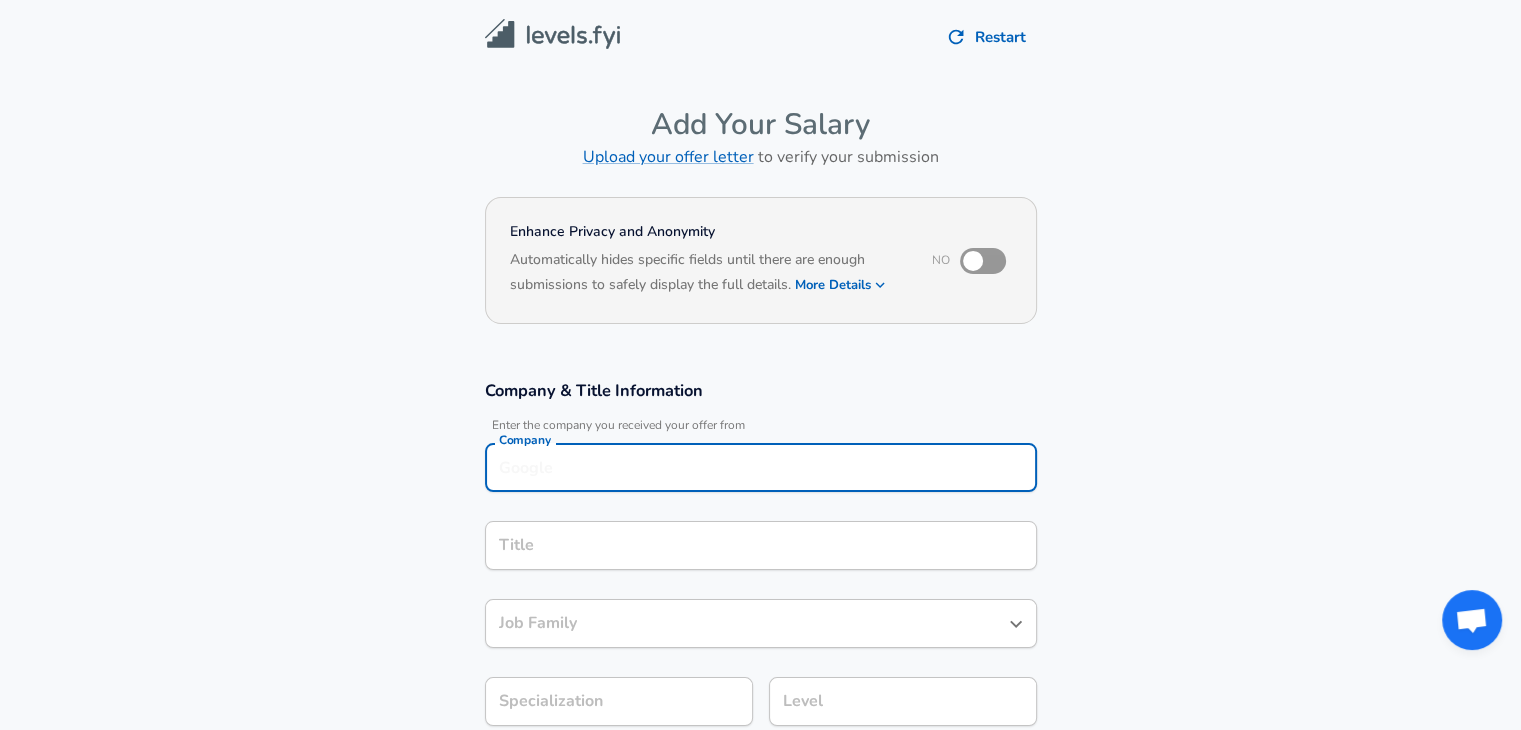 scroll, scrollTop: 20, scrollLeft: 0, axis: vertical 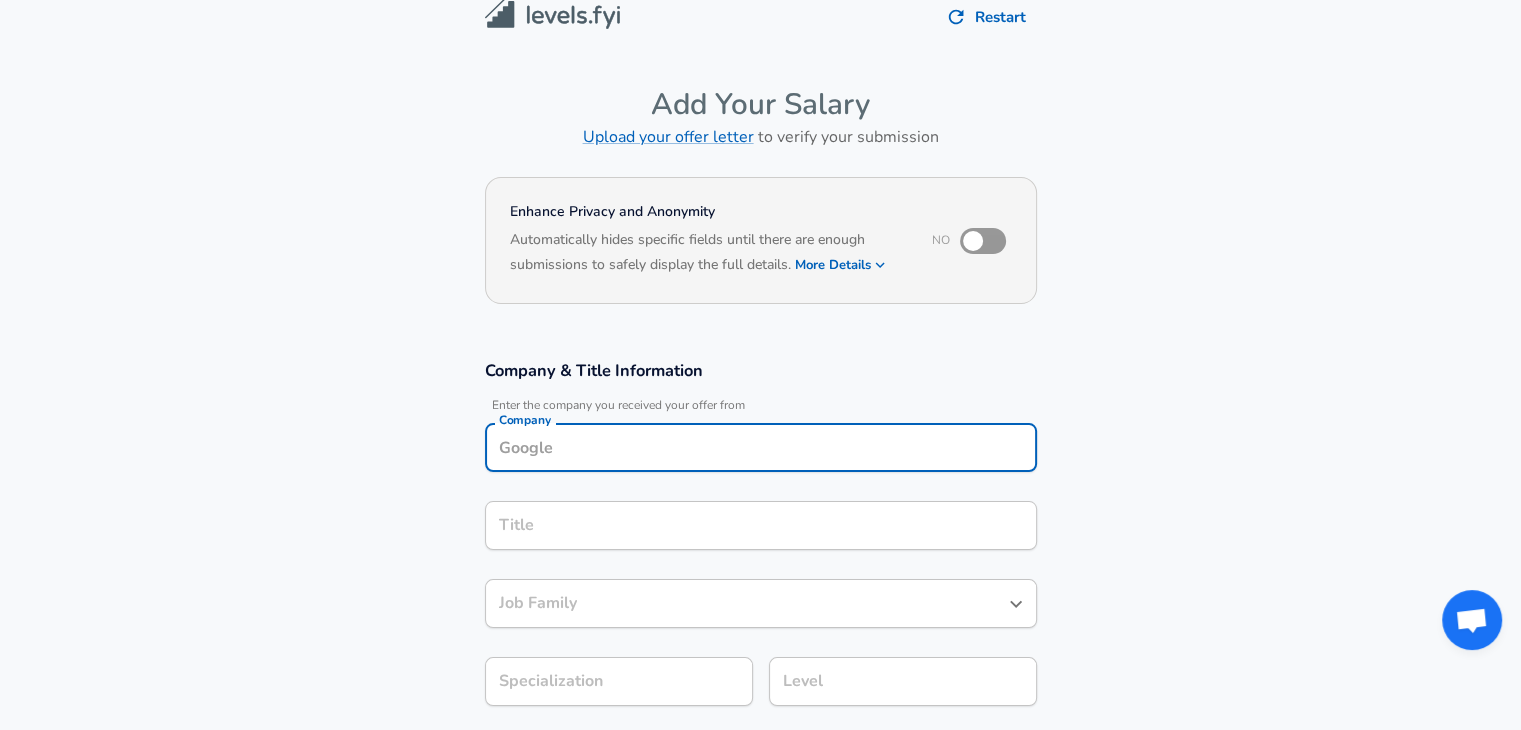 click at bounding box center [973, 241] 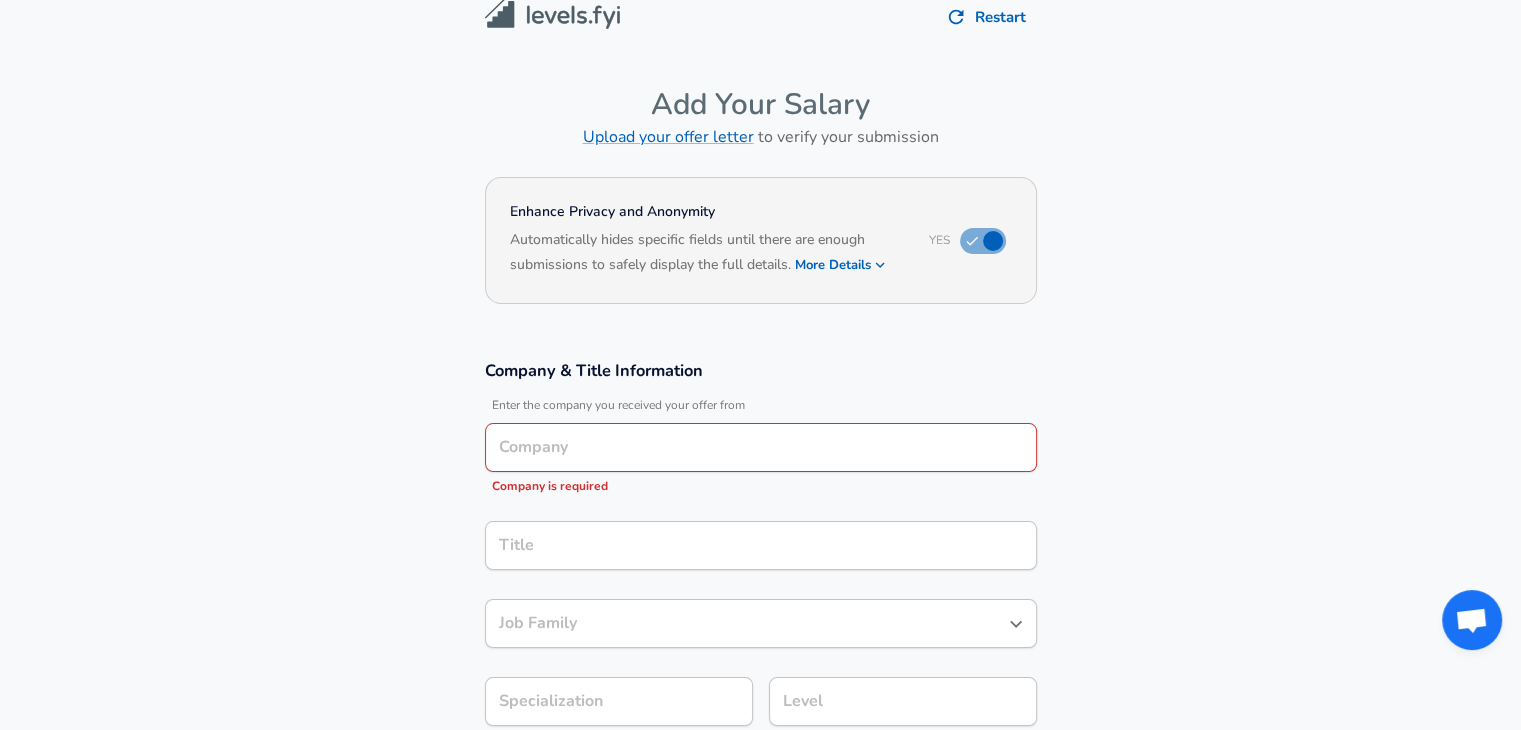 click on "Company" at bounding box center (761, 447) 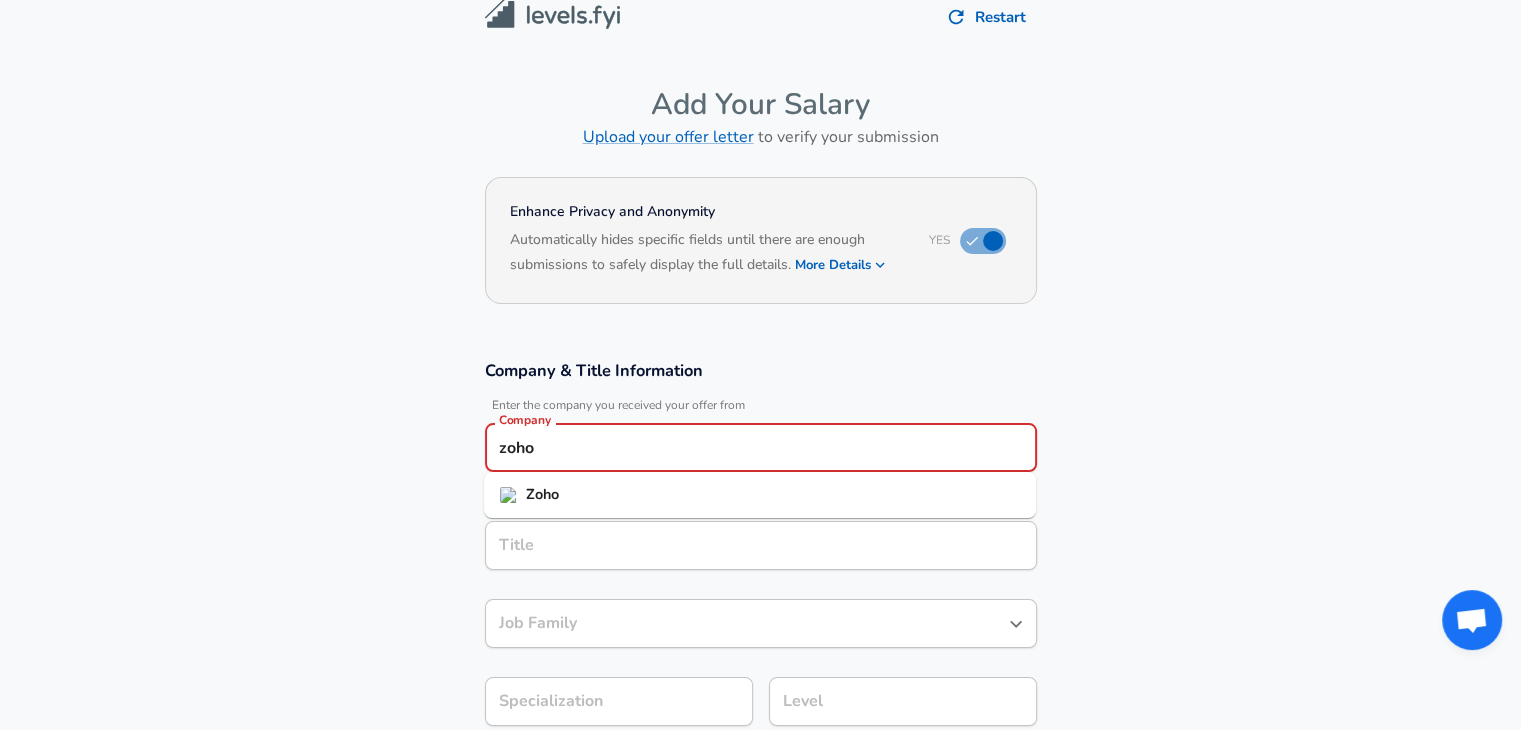 click on "Zoho" at bounding box center (760, 495) 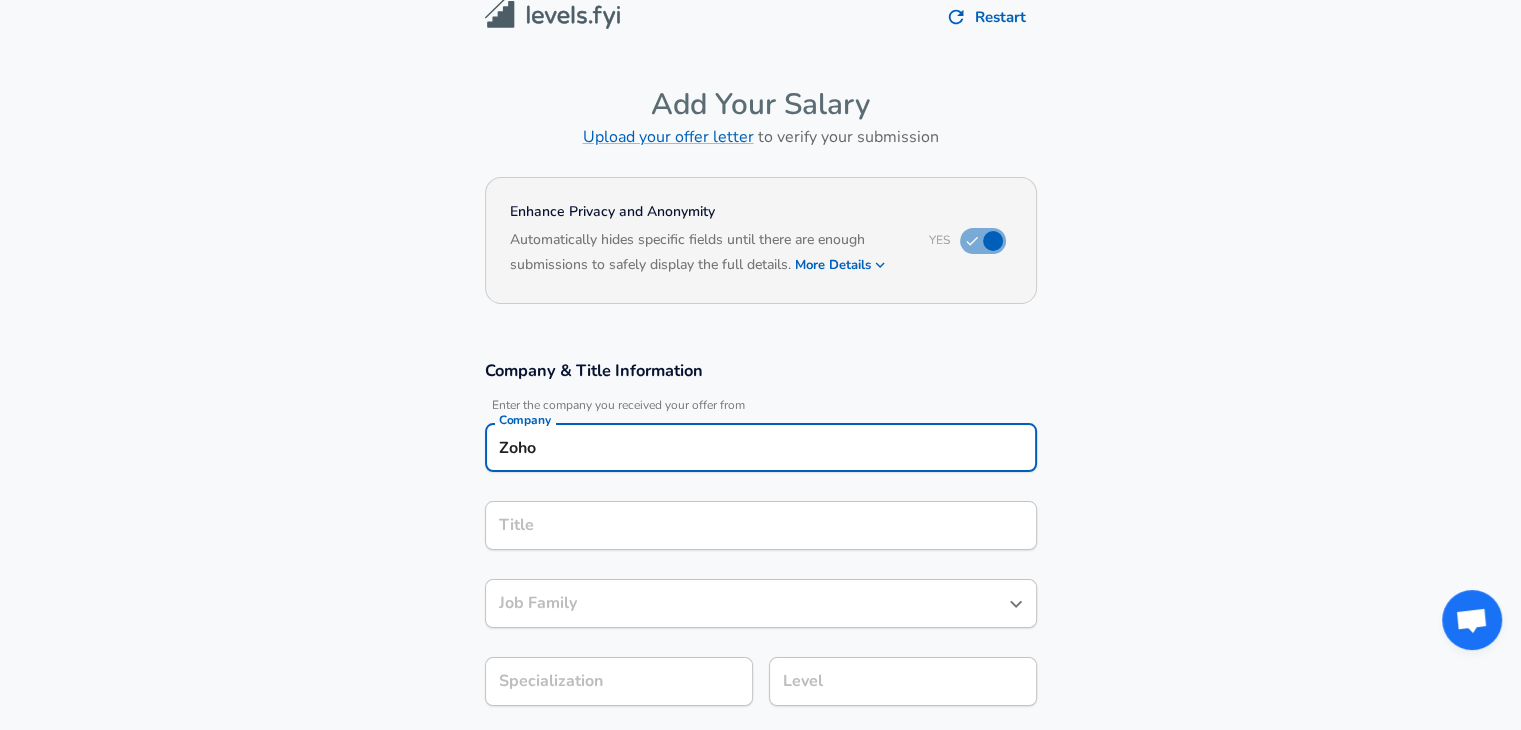 click on "Title" at bounding box center (761, 525) 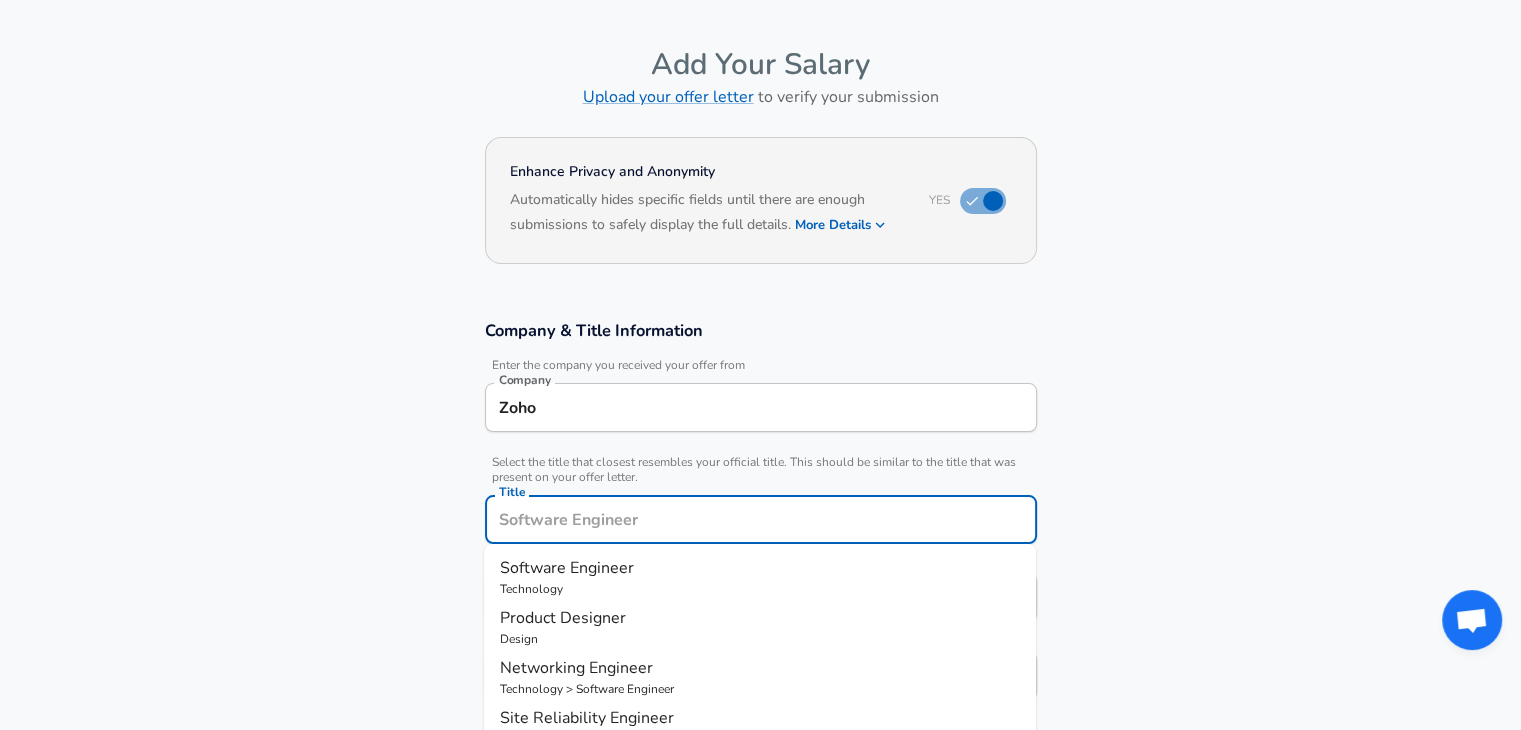 click on "Software Engineer" at bounding box center (567, 568) 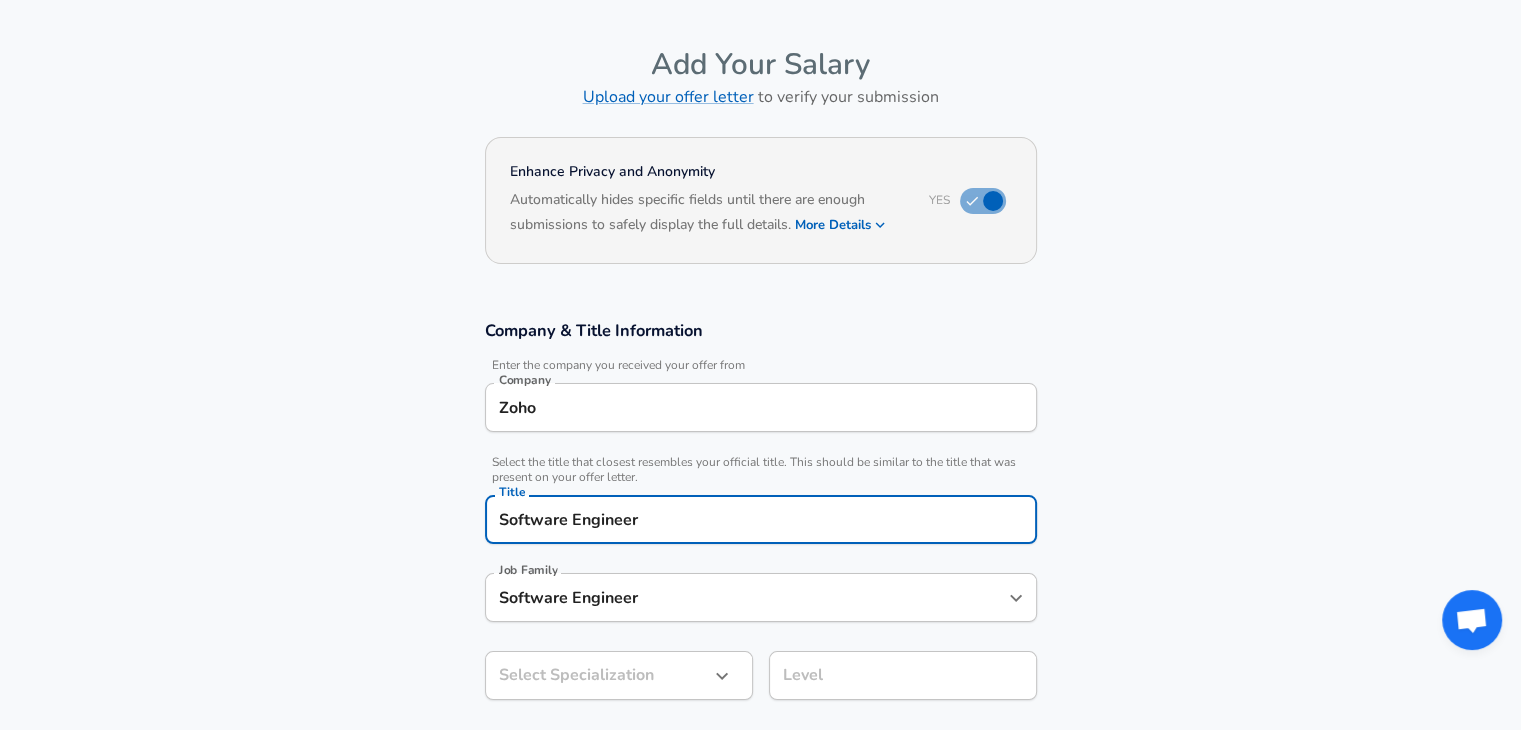 click on "Restart Add Your Salary Upload your offer letter   to verify your submission Enhance Privacy and Anonymity Yes Automatically hides specific fields until there are enough submissions to safely display the full details.   More Details Based on your submission and the data points that we have already collected, we will automatically hide and anonymize specific fields if there aren't enough data points to remain sufficiently anonymous. Company & Title Information   Enter the company you received your offer from Company Zoho Company   Select the title that closest resembles your official title. This should be similar to the title that was present on your offer letter. Title Software Engineer Title Job Family Software Engineer Job Family Select Specialization ​ Select Specialization Level Level Work Experience and Location These compensation details are from the perspective of a: New Offer Employee Submit Salary By continuing, you are agreeing to Levels.fyi's   Terms of Use   and   Privacy Policy . © 2017 -" at bounding box center (760, 305) 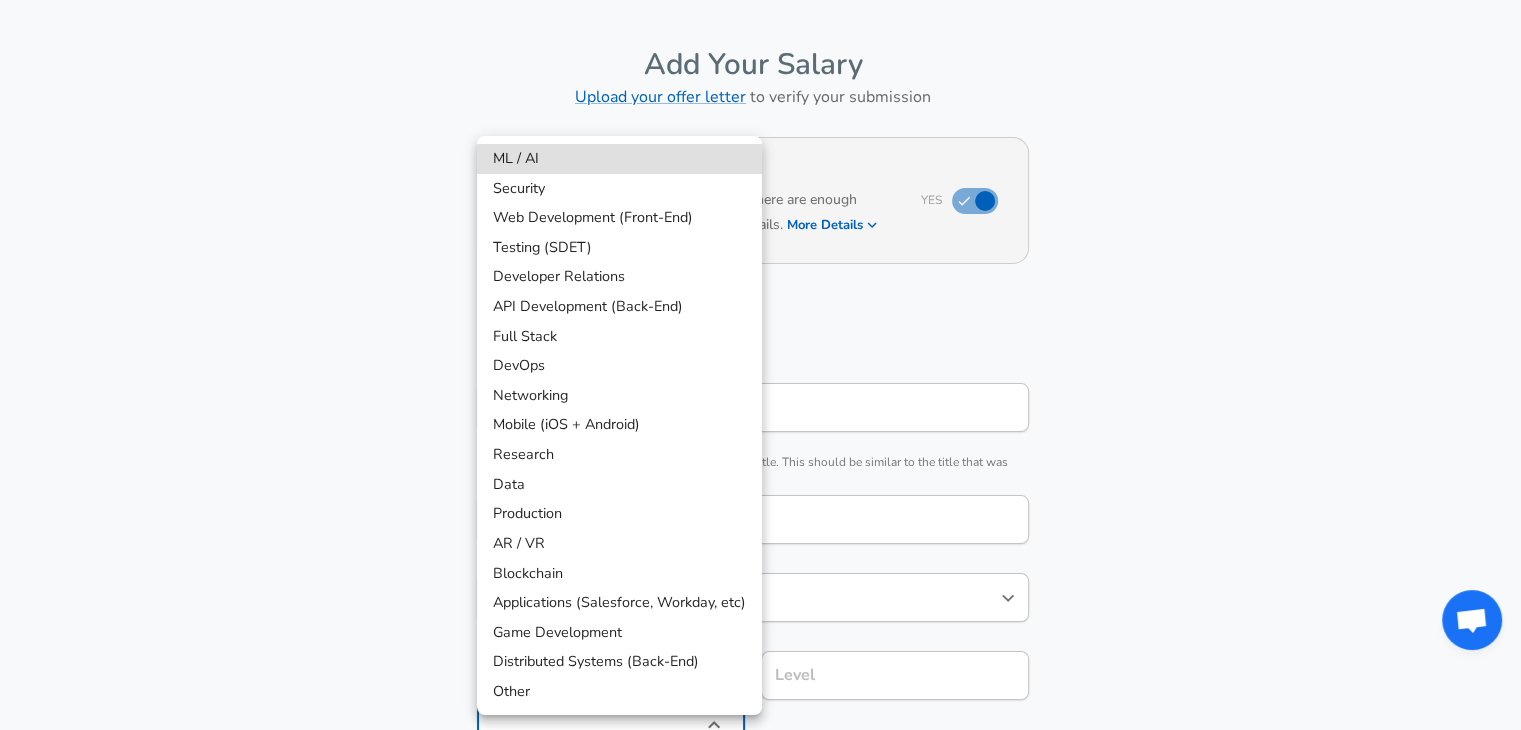 scroll, scrollTop: 120, scrollLeft: 0, axis: vertical 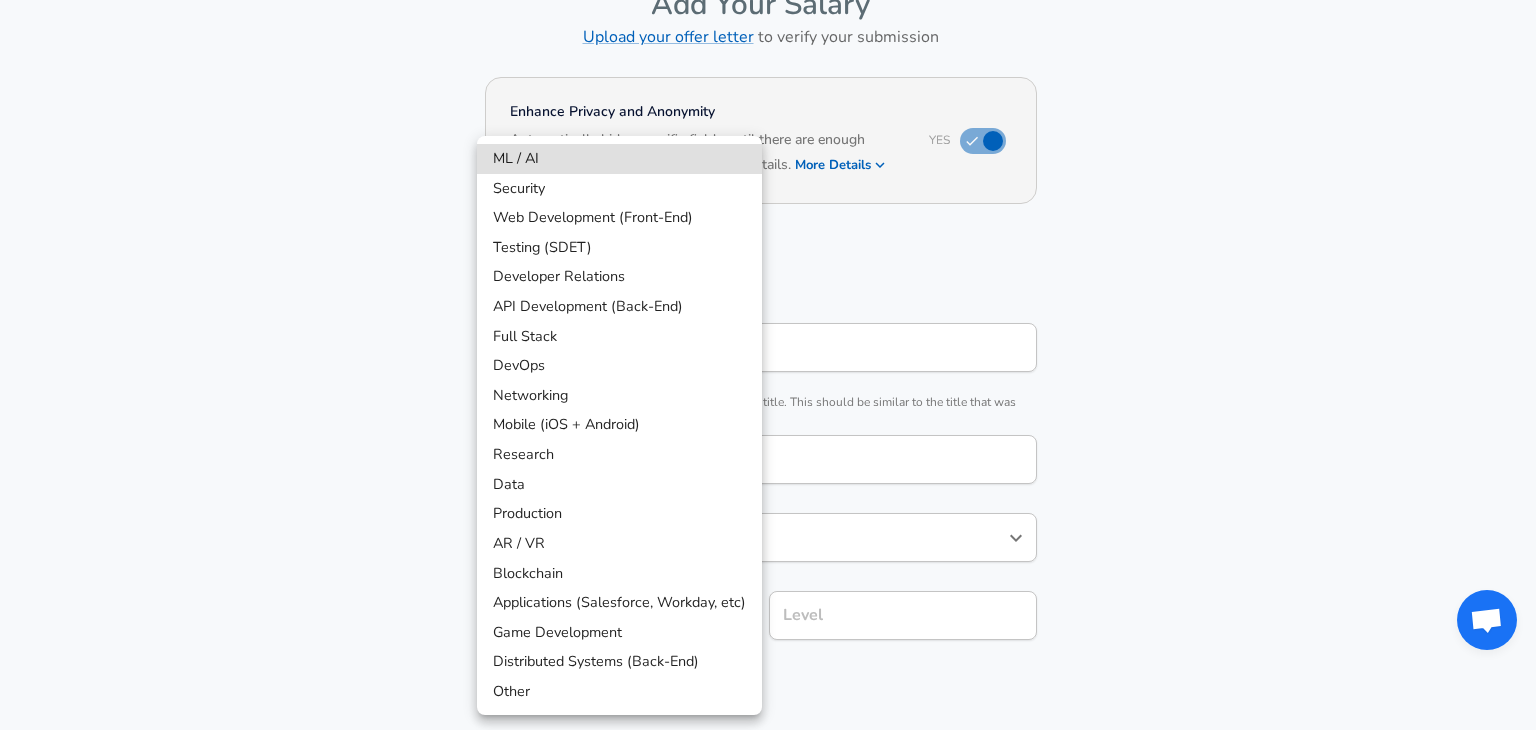 click on "Full Stack" at bounding box center [619, 337] 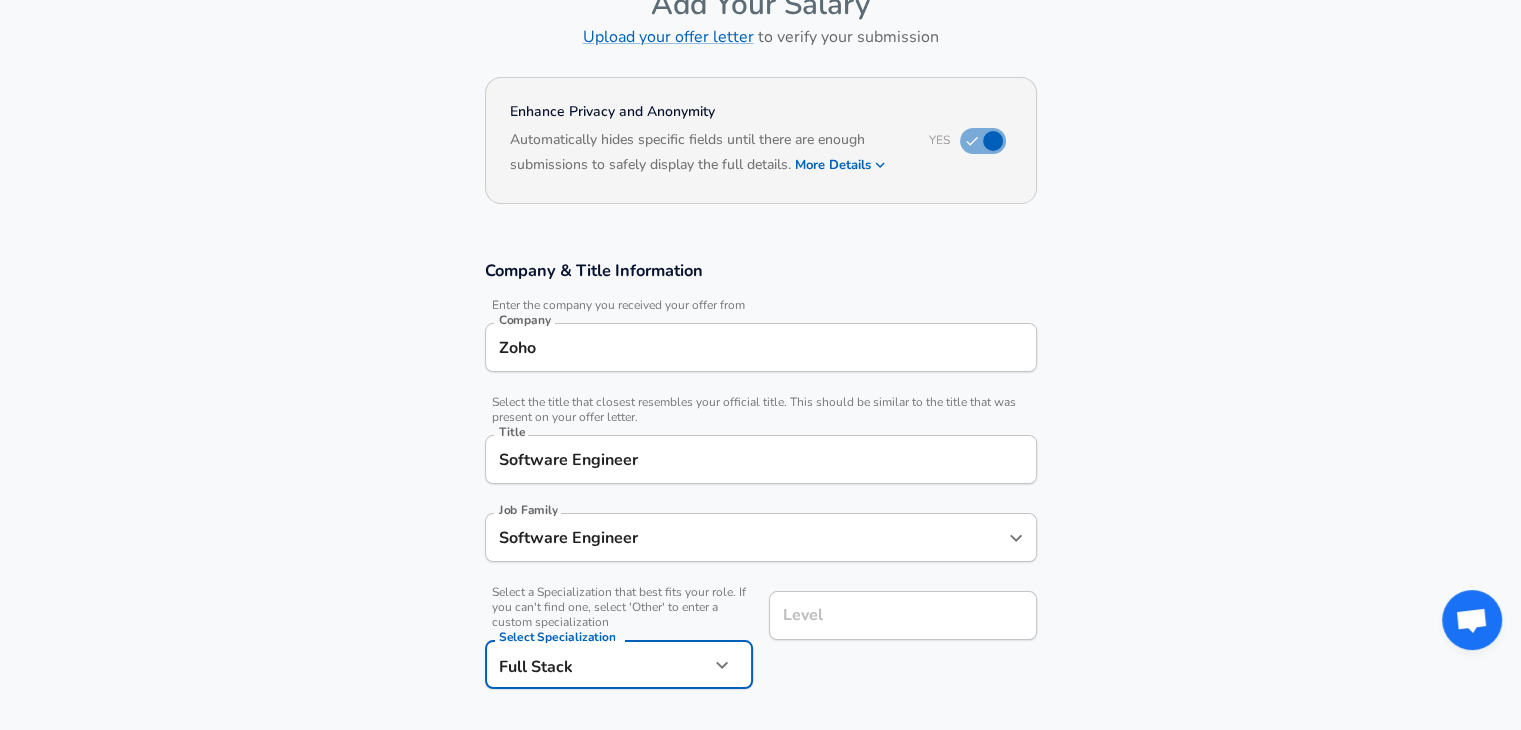 click on "Level" at bounding box center [903, 615] 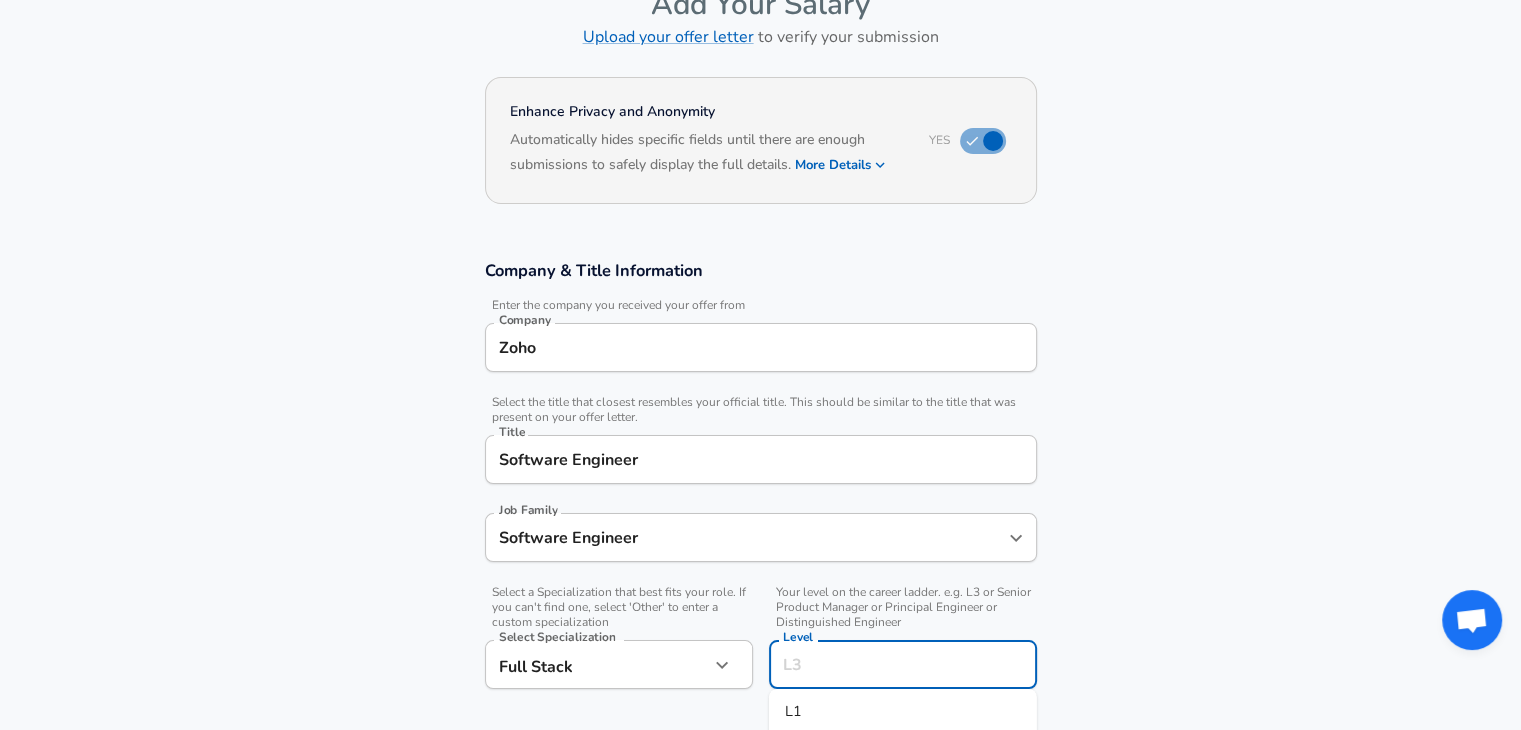scroll, scrollTop: 160, scrollLeft: 0, axis: vertical 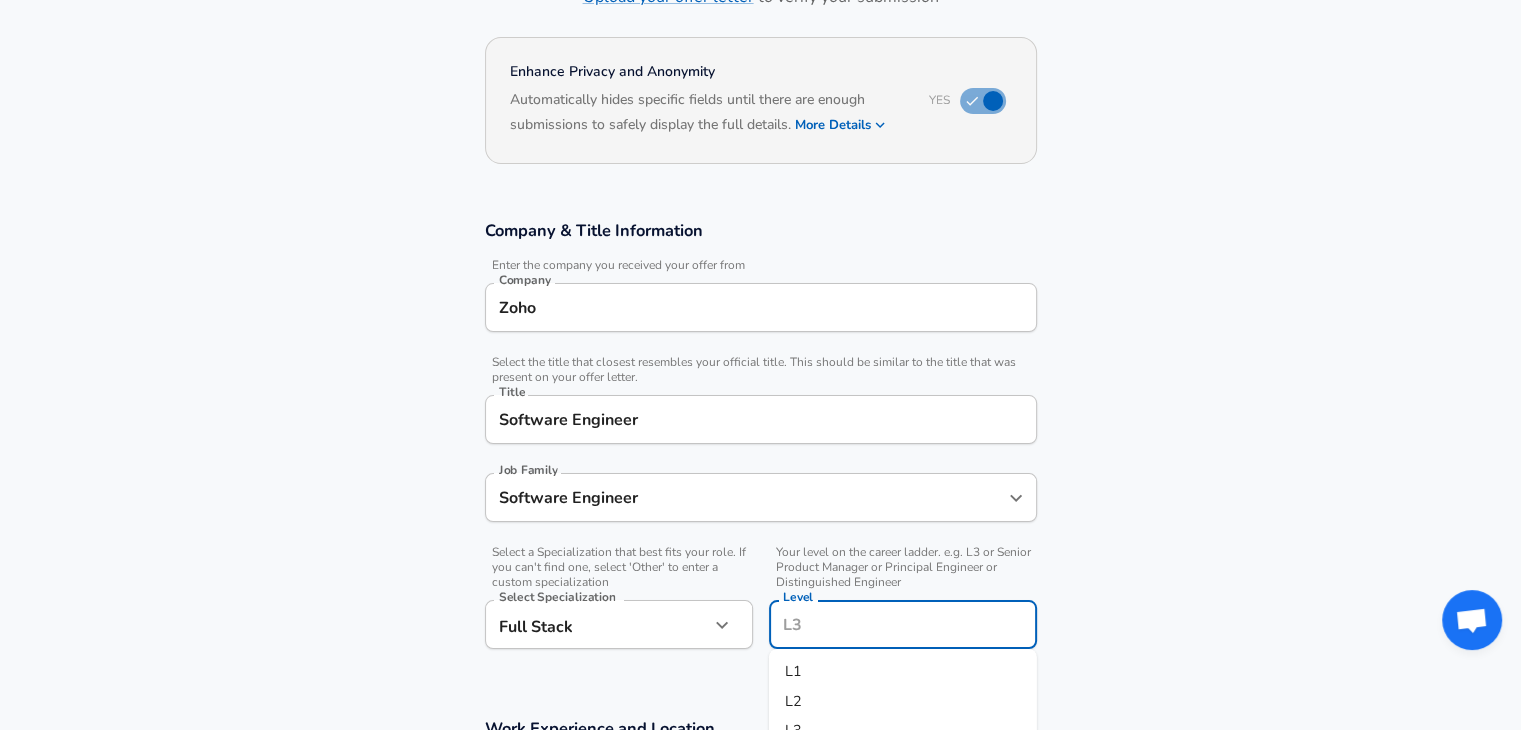 click on "L1" at bounding box center (903, 672) 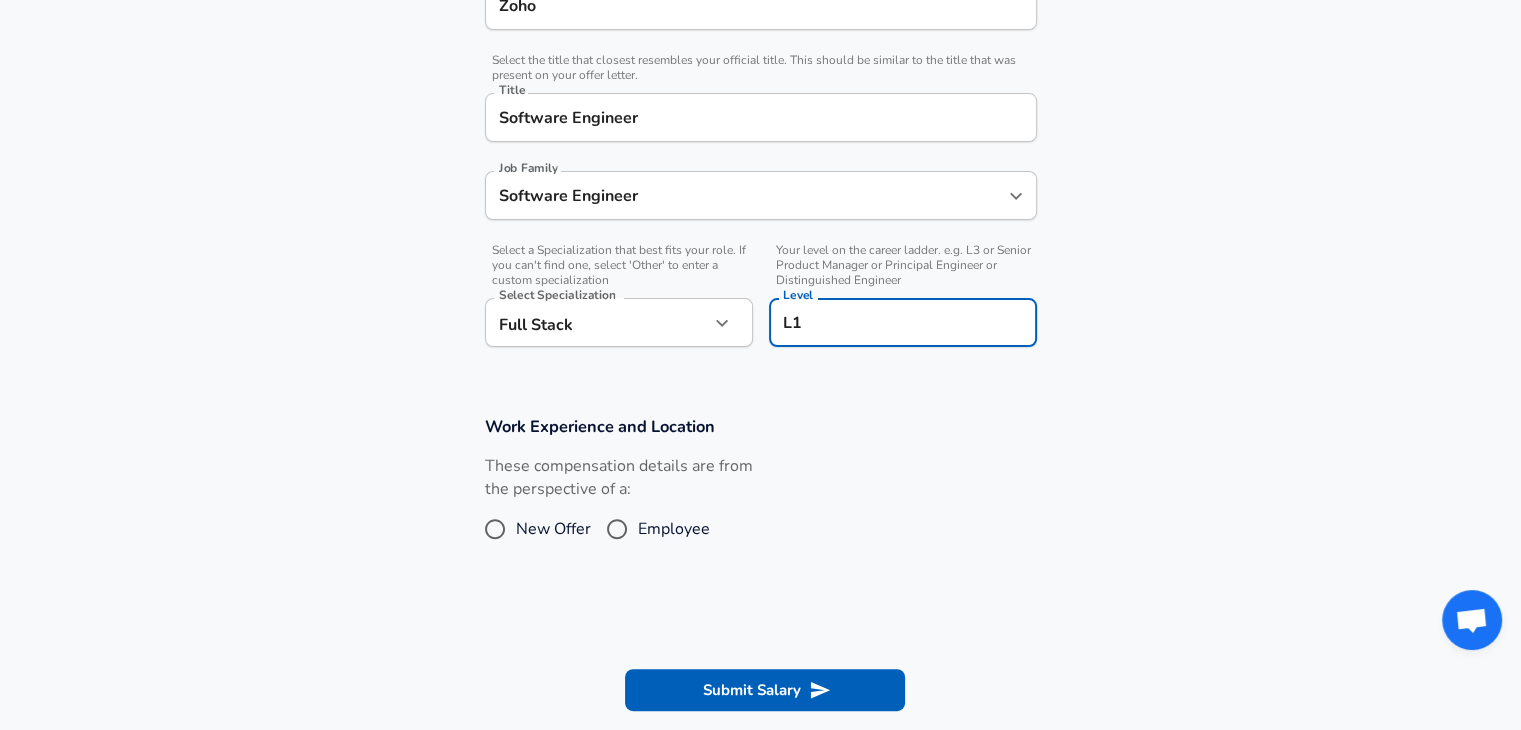 scroll, scrollTop: 484, scrollLeft: 0, axis: vertical 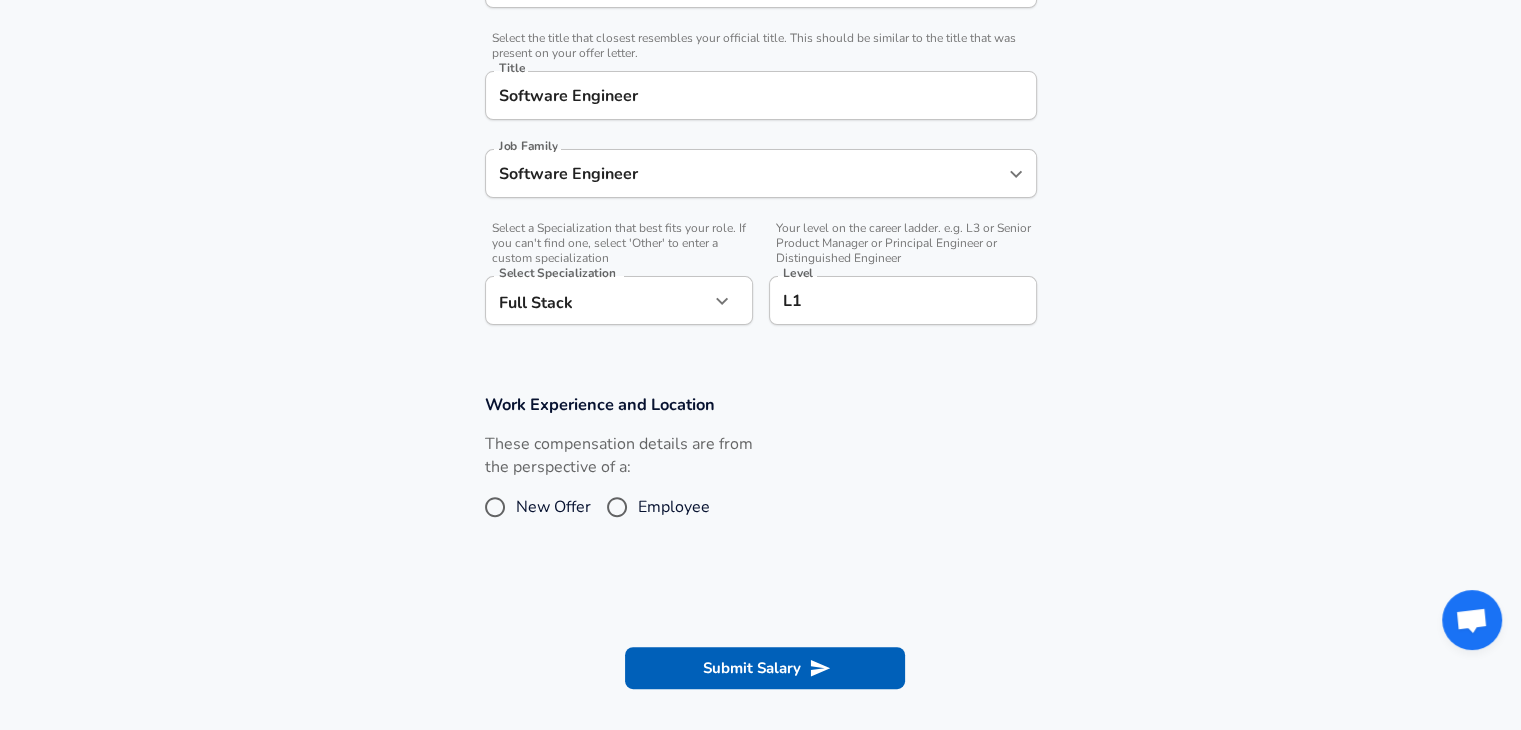 click on "New Offer" at bounding box center (553, 507) 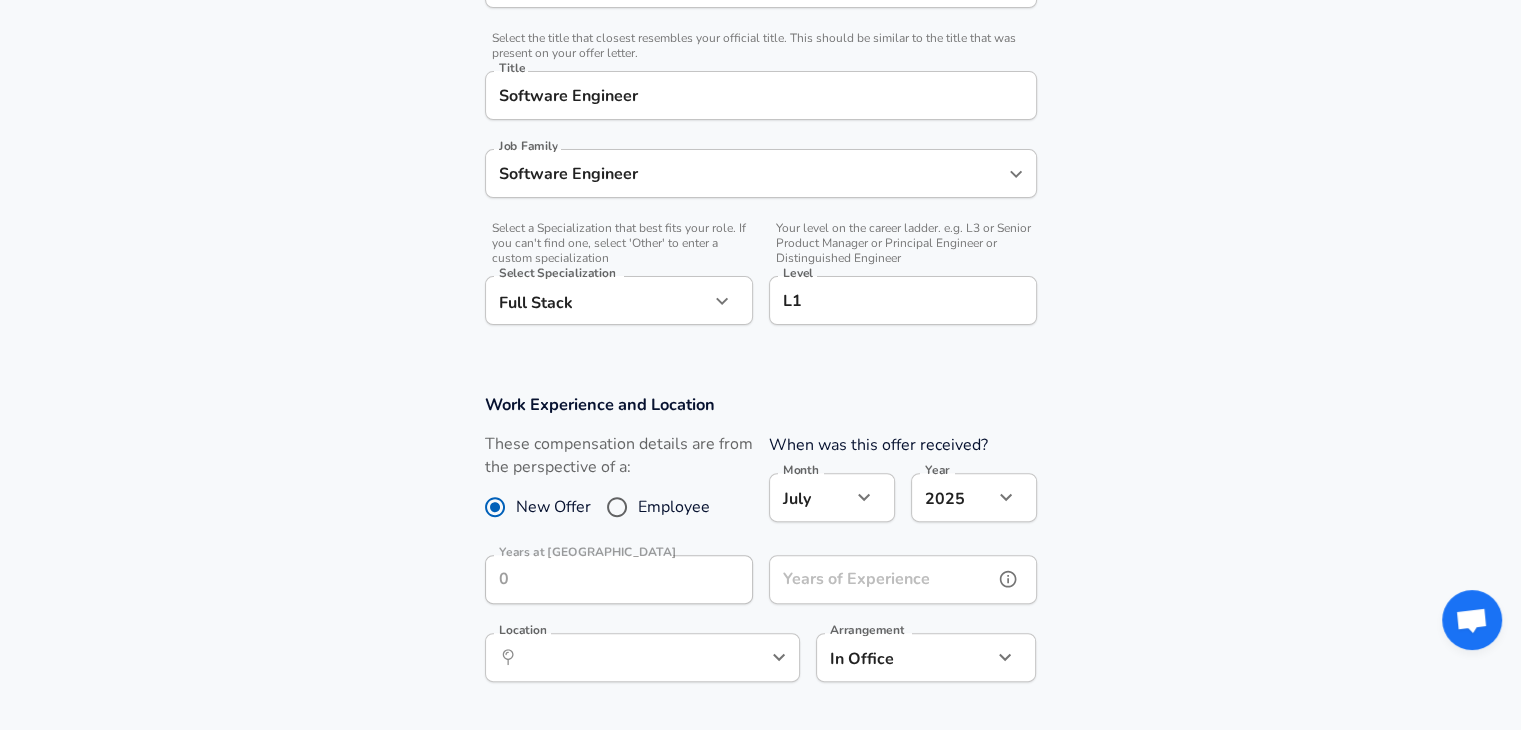click on "Years of Experience" at bounding box center (881, 579) 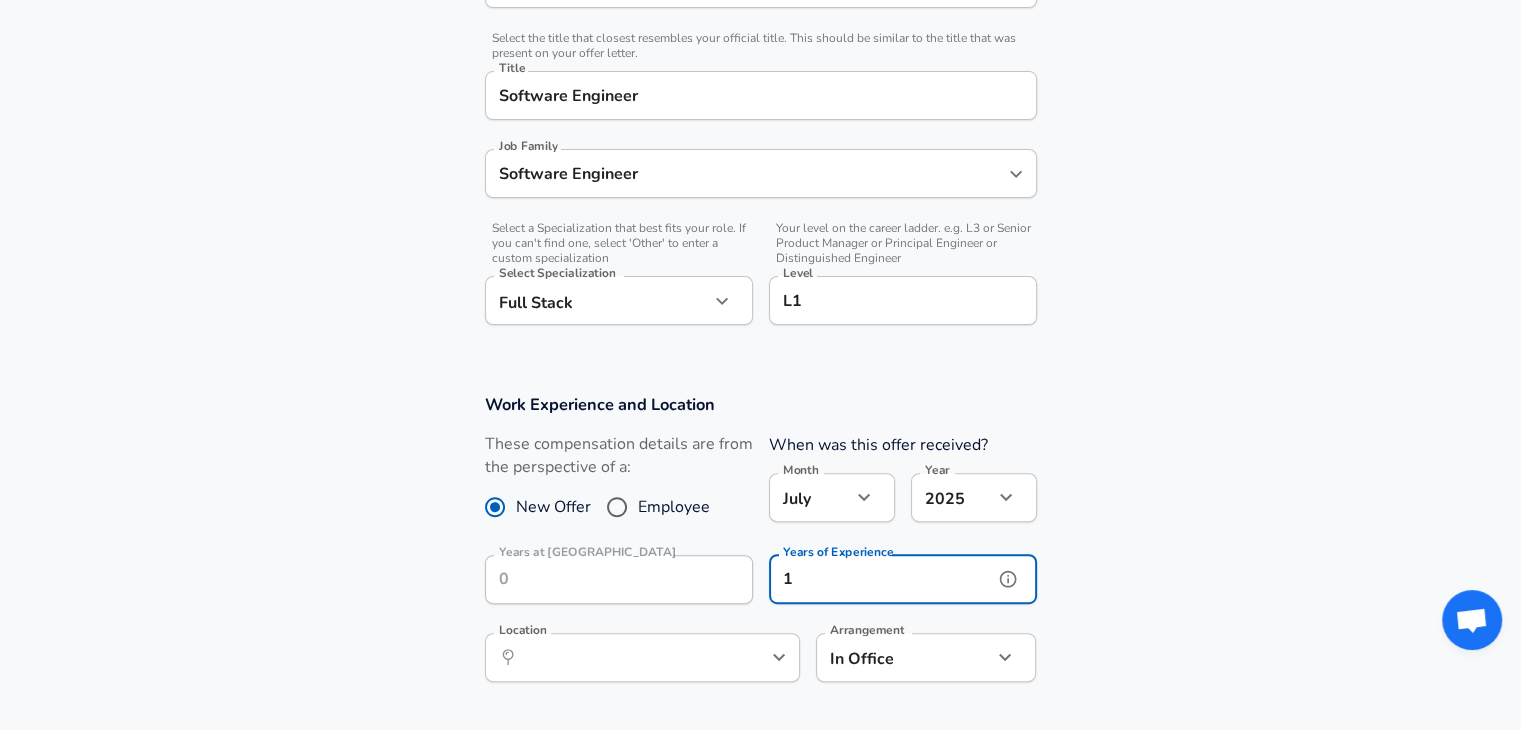 type on "1" 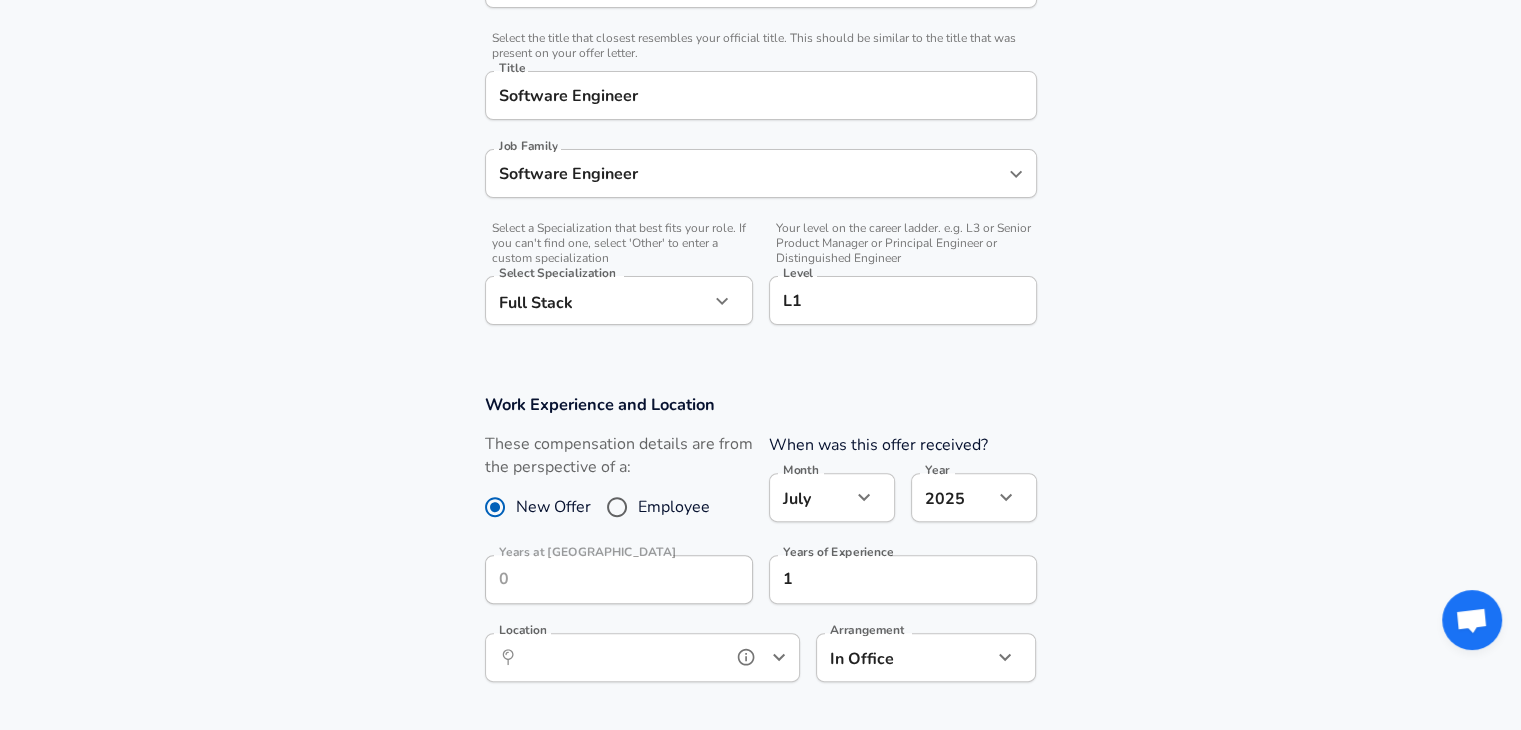 click on "Location" at bounding box center (620, 657) 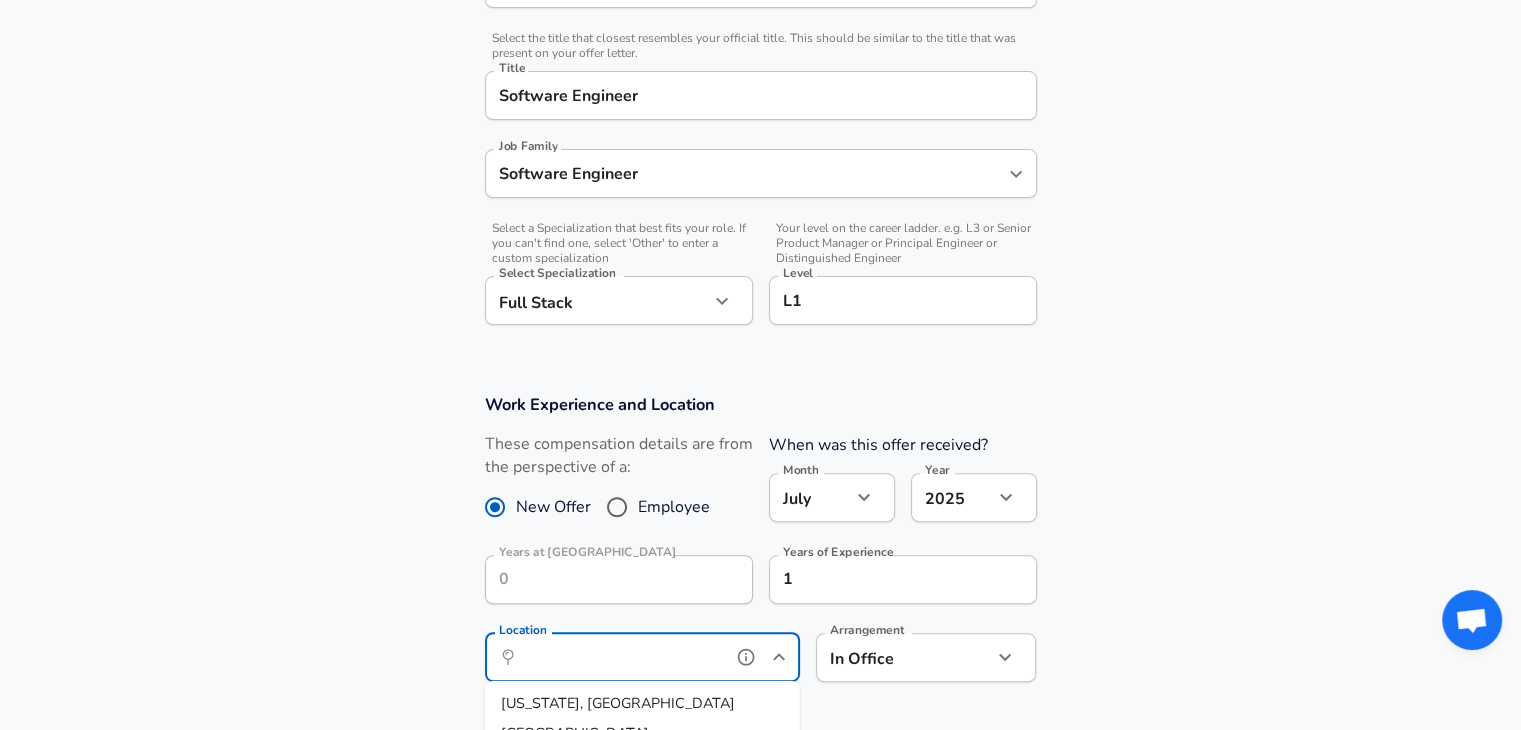 scroll, scrollTop: 1043, scrollLeft: 0, axis: vertical 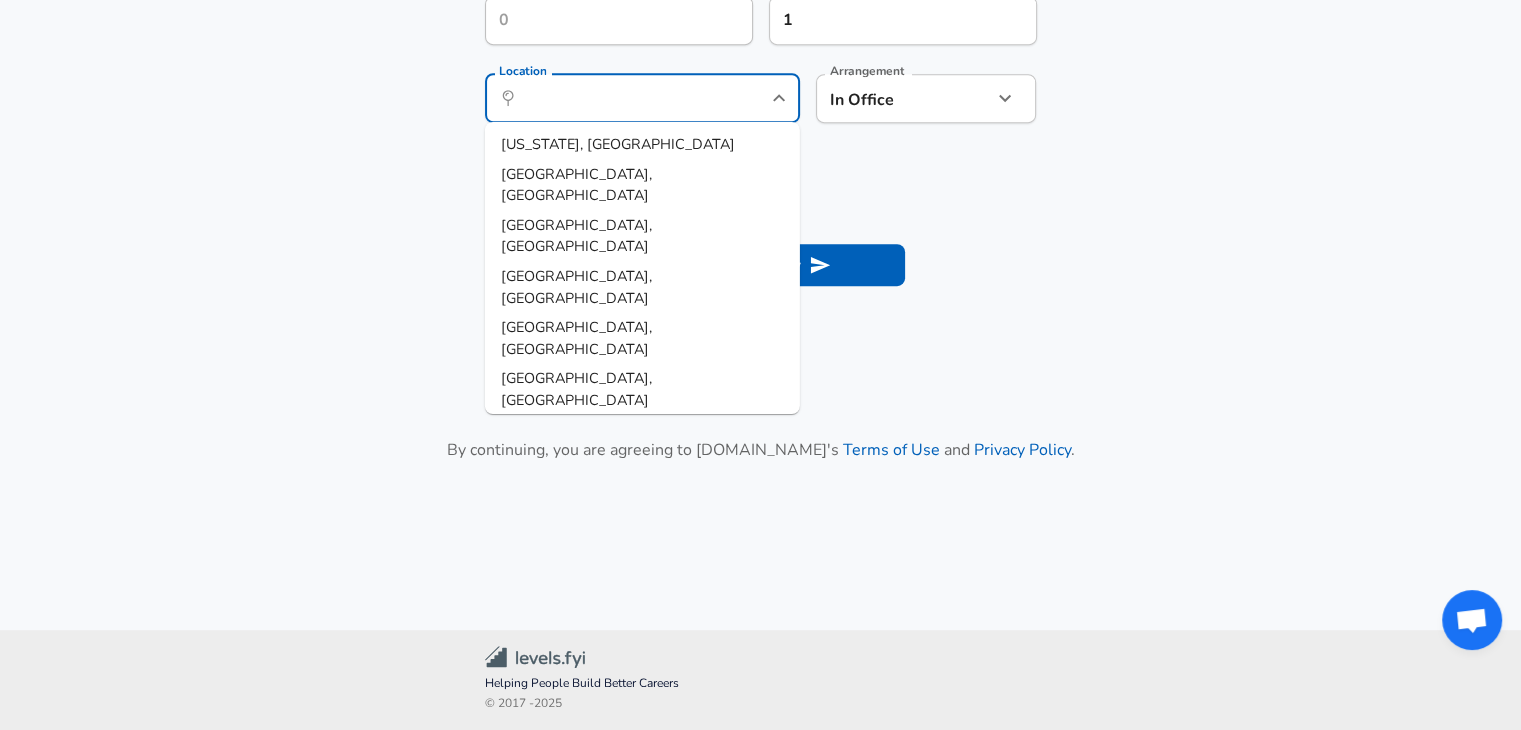 click on "Restart Add Your Salary Upload your offer letter   to verify your submission Enhance Privacy and Anonymity Yes Automatically hides specific fields until there are enough submissions to safely display the full details.   More Details Based on your submission and the data points that we have already collected, we will automatically hide and anonymize specific fields if there aren't enough data points to remain sufficiently anonymous. Company & Title Information   Enter the company you received your offer from Company Zoho Company   Select the title that closest resembles your official title. This should be similar to the title that was present on your offer letter. Title Software Engineer Title Job Family Software Engineer Job Family   Select a Specialization that best fits your role. If you can't find one, select 'Other' to enter a custom specialization Select Specialization Full Stack Full Stack Select Specialization   Level L1 Level Work Experience and Location New Offer Employee Month July 7 Month Year 2025" at bounding box center (760, -678) 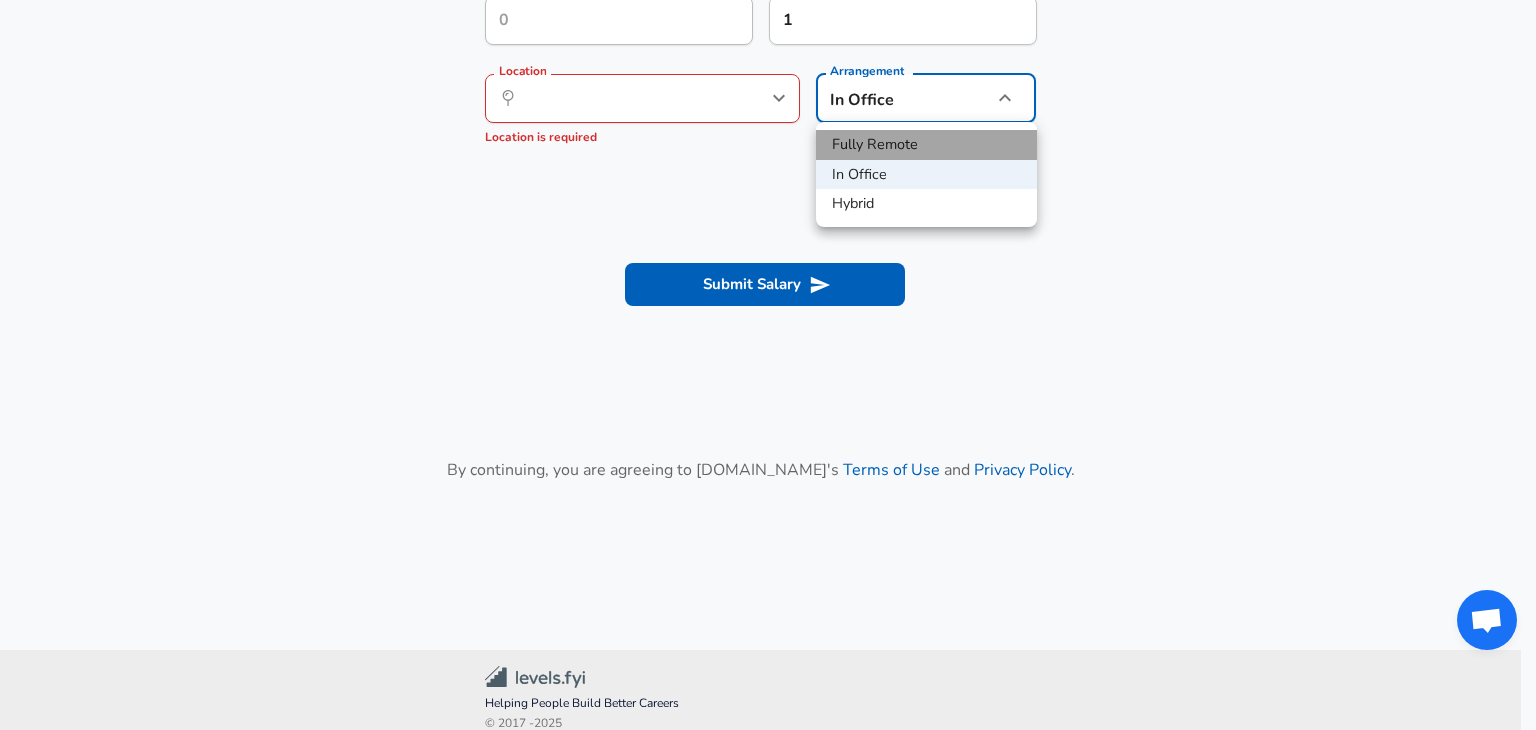 click on "Fully Remote" at bounding box center (926, 145) 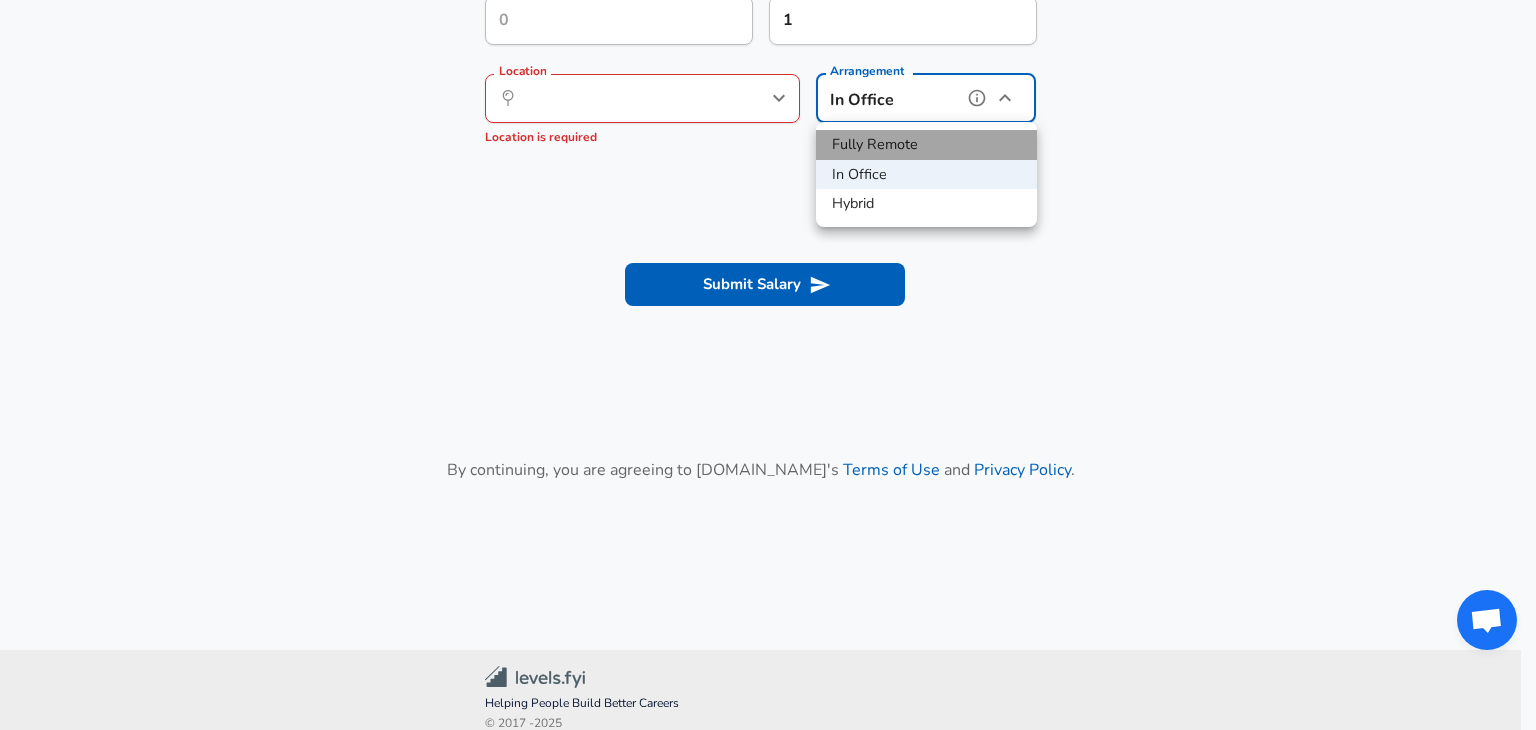 type on "remote" 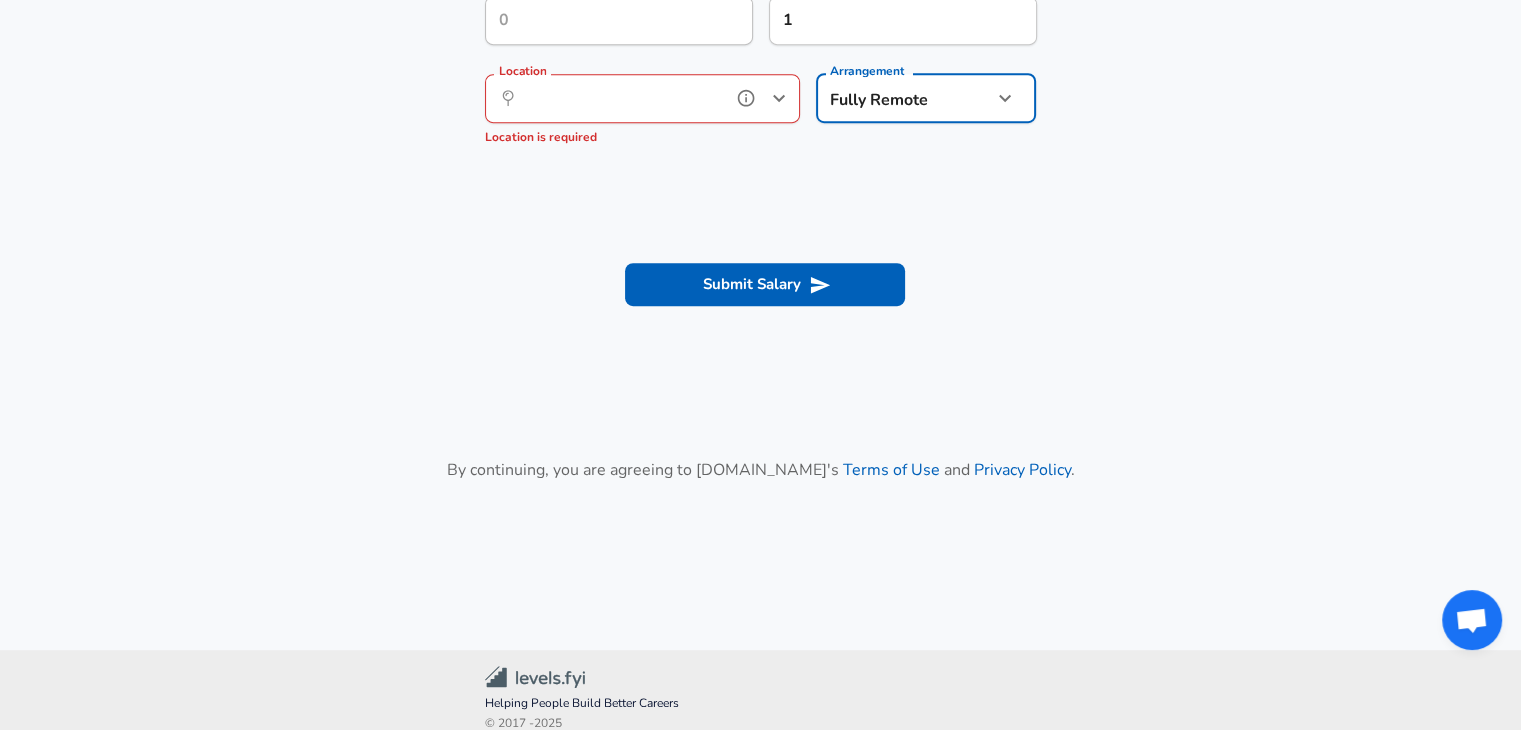 click on "Location" at bounding box center (620, 98) 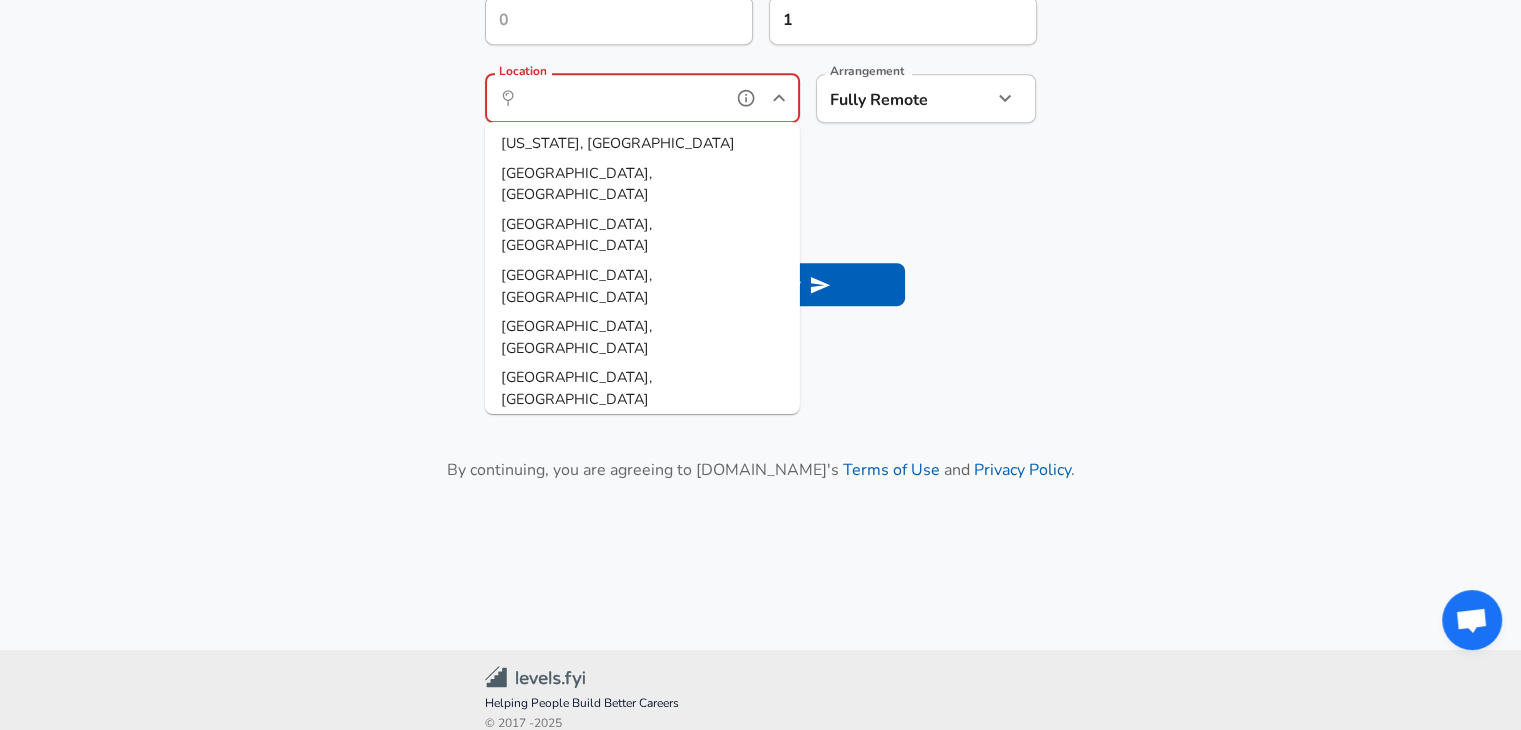 scroll, scrollTop: 0, scrollLeft: 0, axis: both 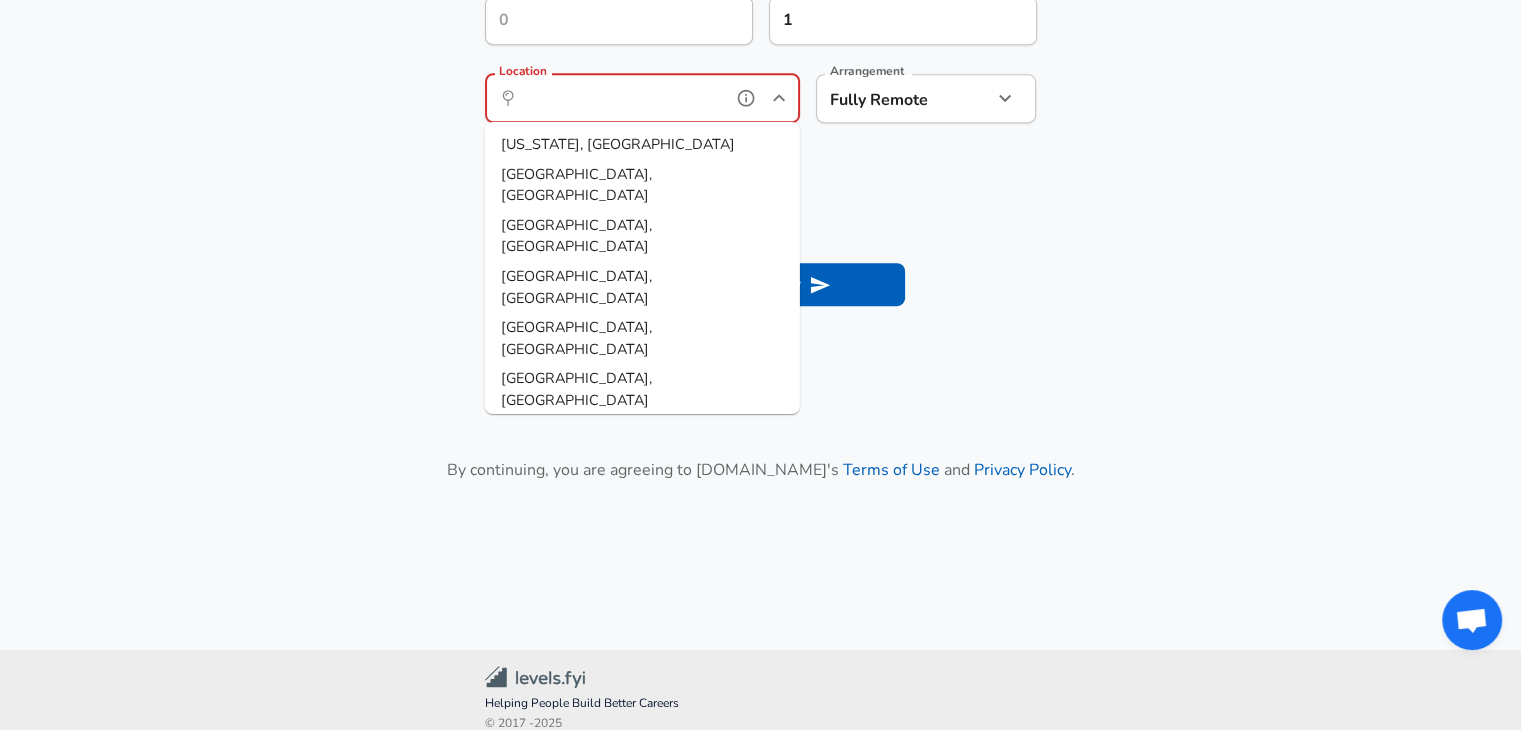 click on "New York, NY" at bounding box center [642, 145] 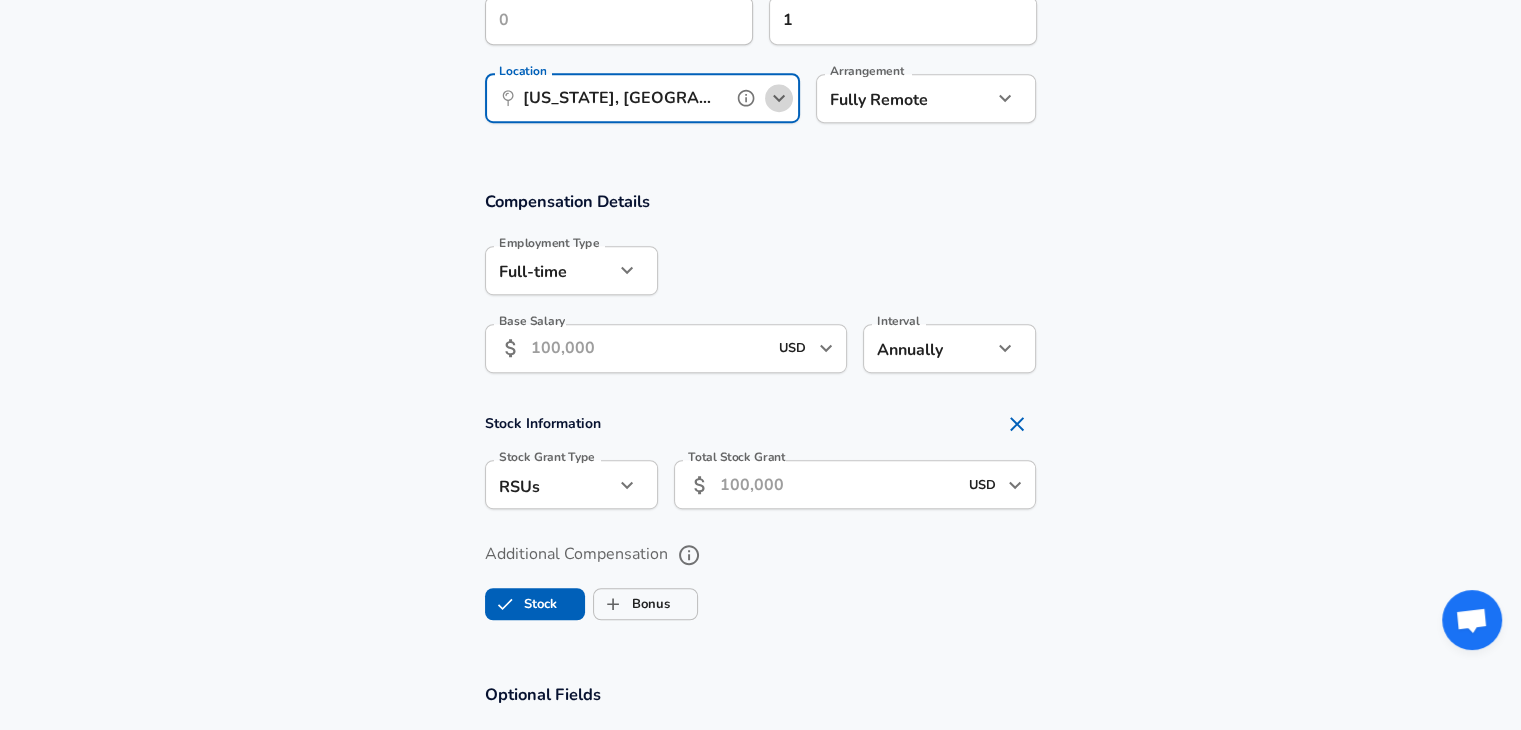 click 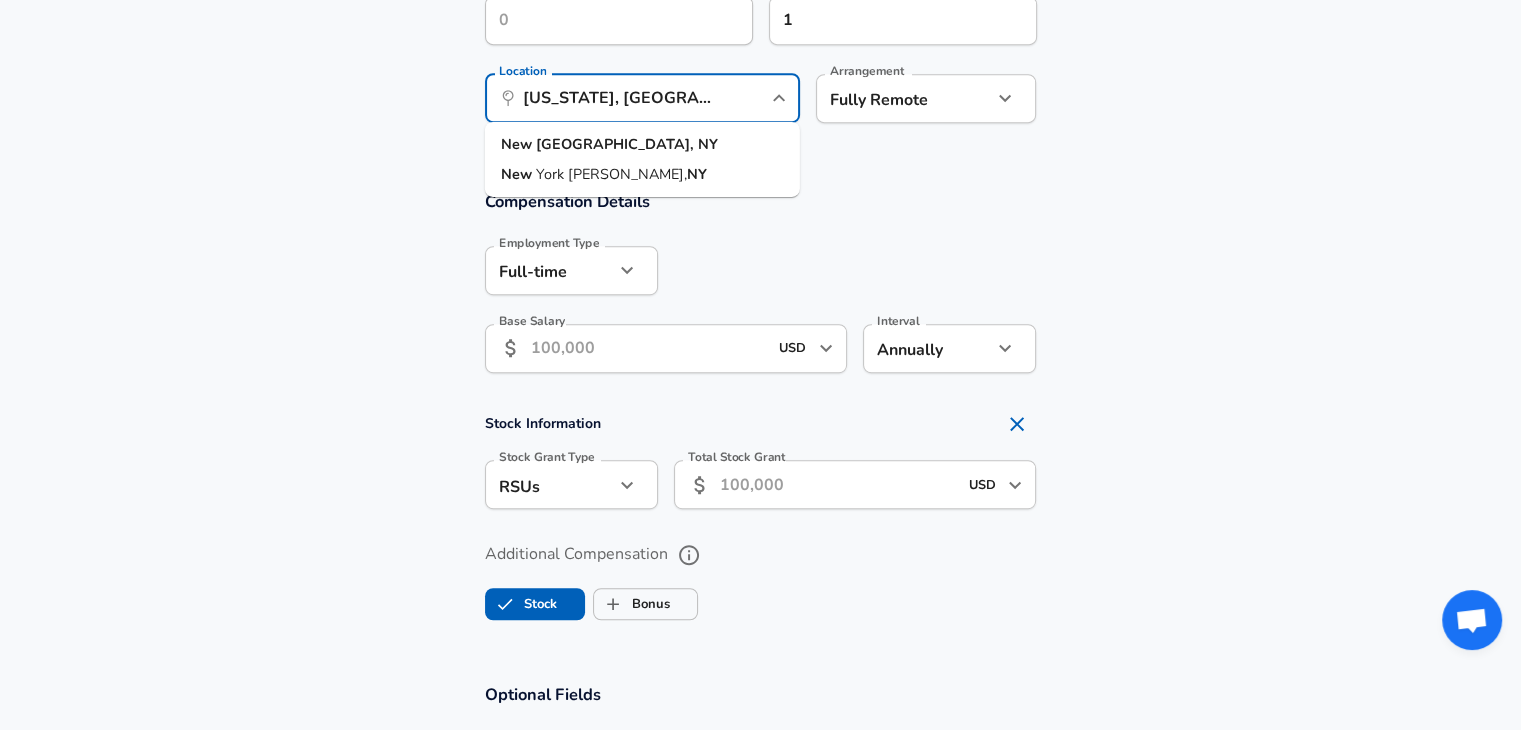 click on "Restart Add Your Salary Upload your offer letter   to verify your submission Enhance Privacy and Anonymity Yes Automatically hides specific fields until there are enough submissions to safely display the full details.   More Details Based on your submission and the data points that we have already collected, we will automatically hide and anonymize specific fields if there aren't enough data points to remain sufficiently anonymous. Company & Title Information   Enter the company you received your offer from Company Zoho Company   Select the title that closest resembles your official title. This should be similar to the title that was present on your offer letter. Title Software Engineer Title Job Family Software Engineer Job Family   Select a Specialization that best fits your role. If you can't find one, select 'Other' to enter a custom specialization Select Specialization Full Stack Full Stack Select Specialization   Level L1 Level Work Experience and Location New Offer Employee Month July 7 Month Year 2025" at bounding box center (760, -678) 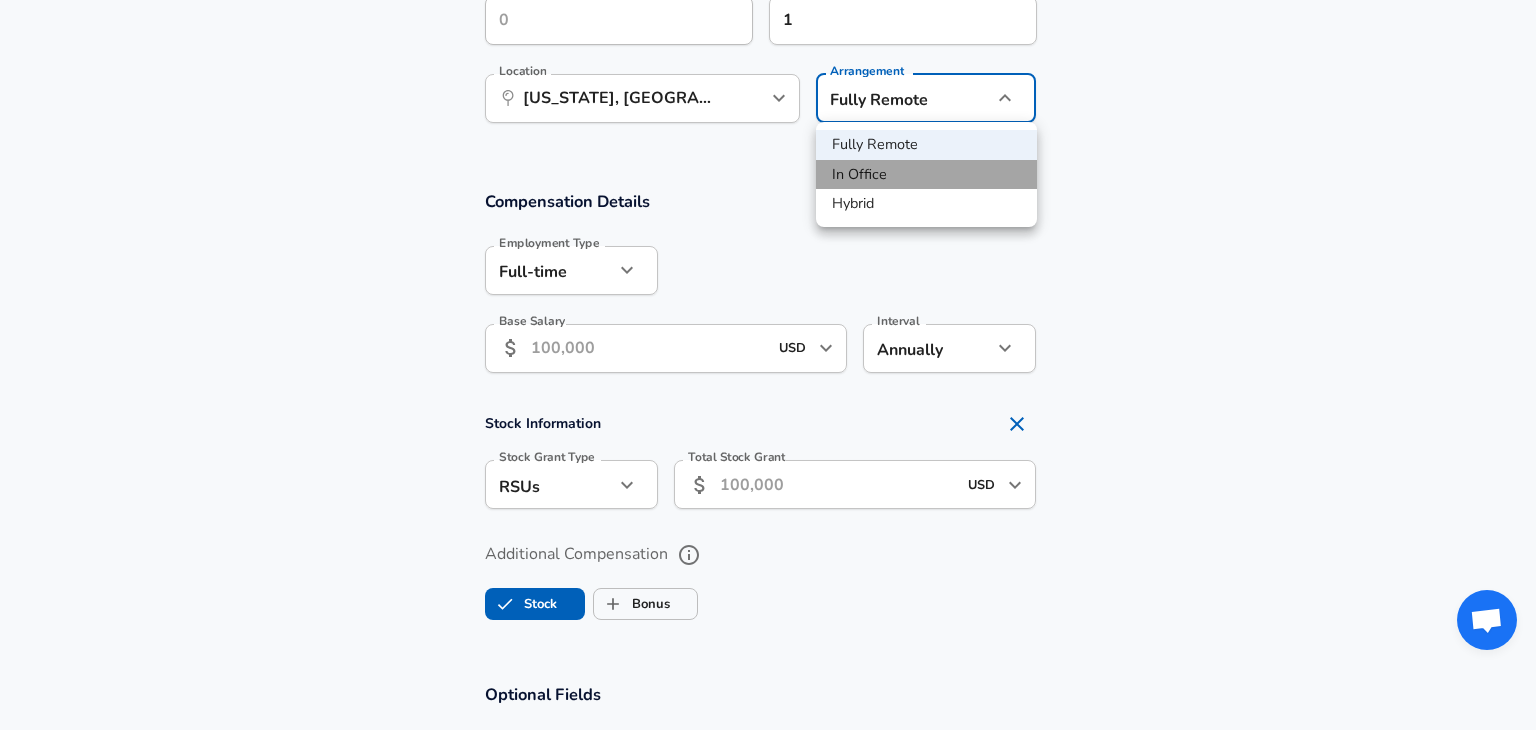 click on "In Office" at bounding box center [926, 175] 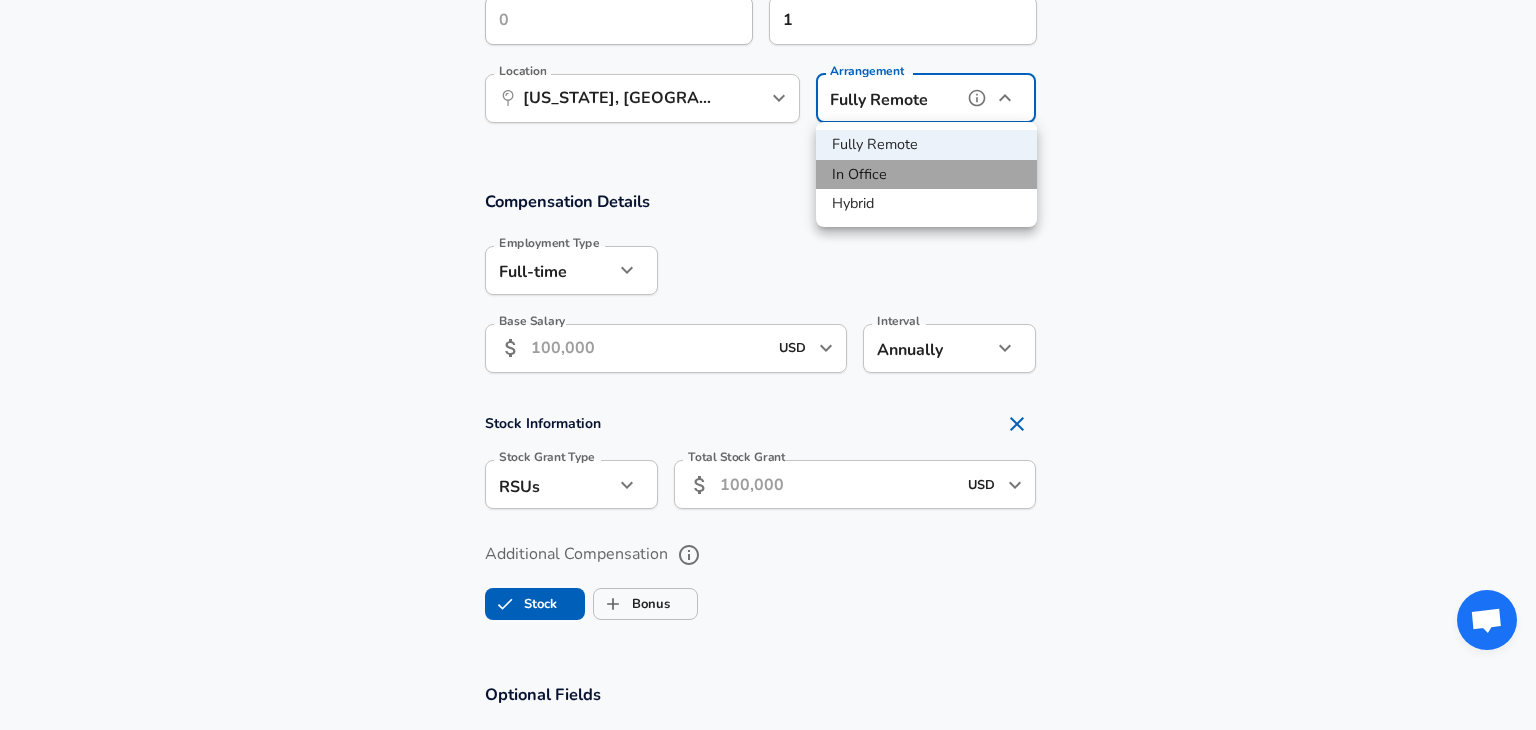 type on "office" 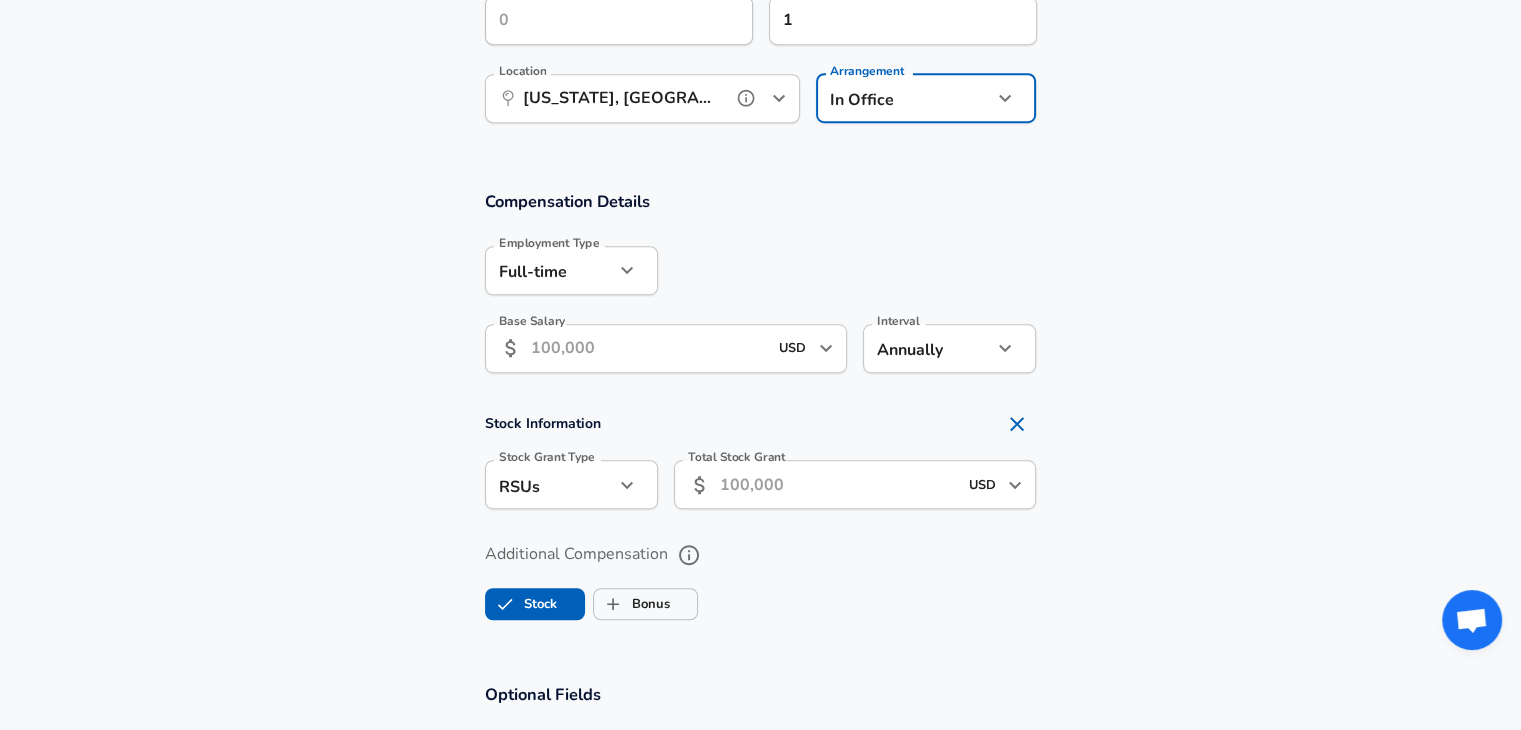 click on "New York, NY" at bounding box center [620, 98] 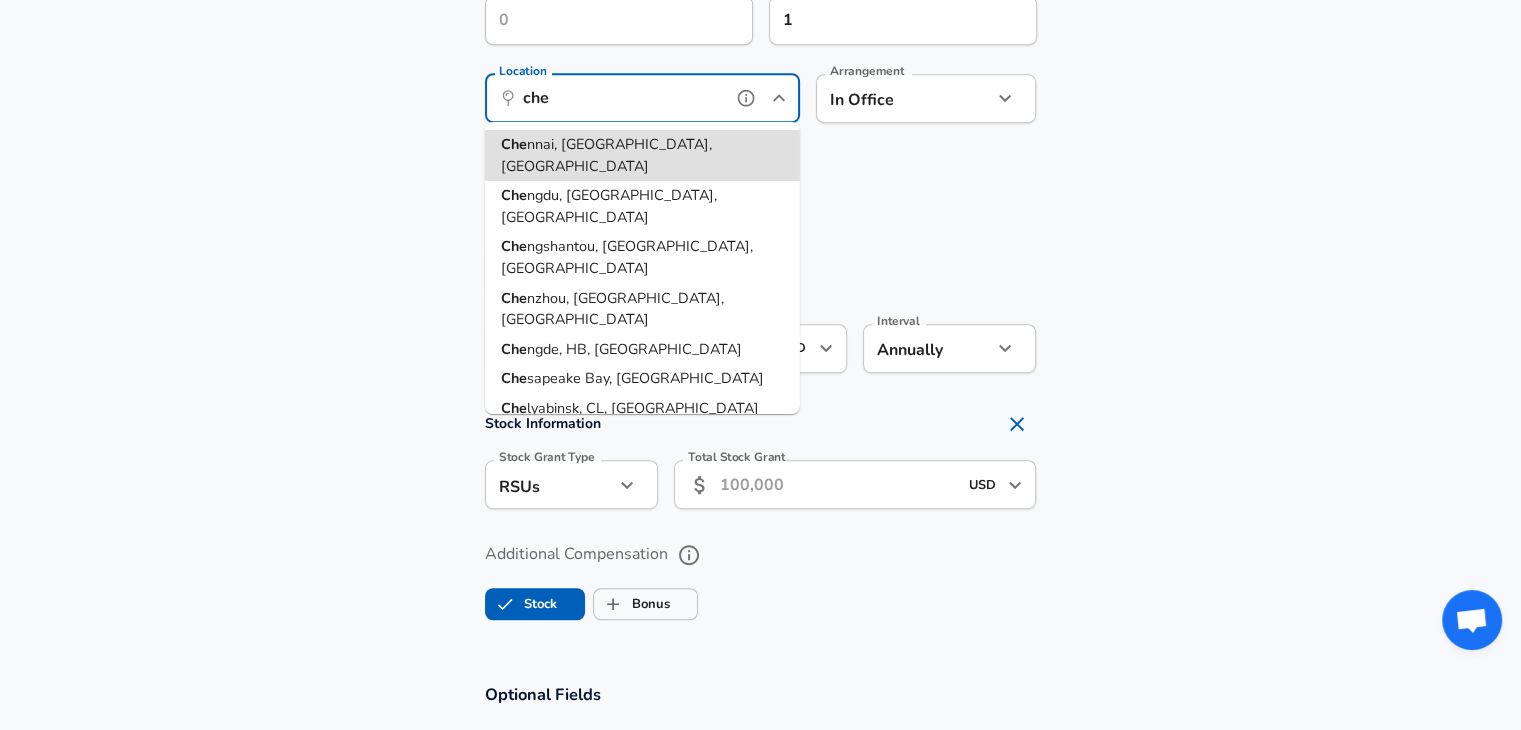 type on "Chennai, TN, India" 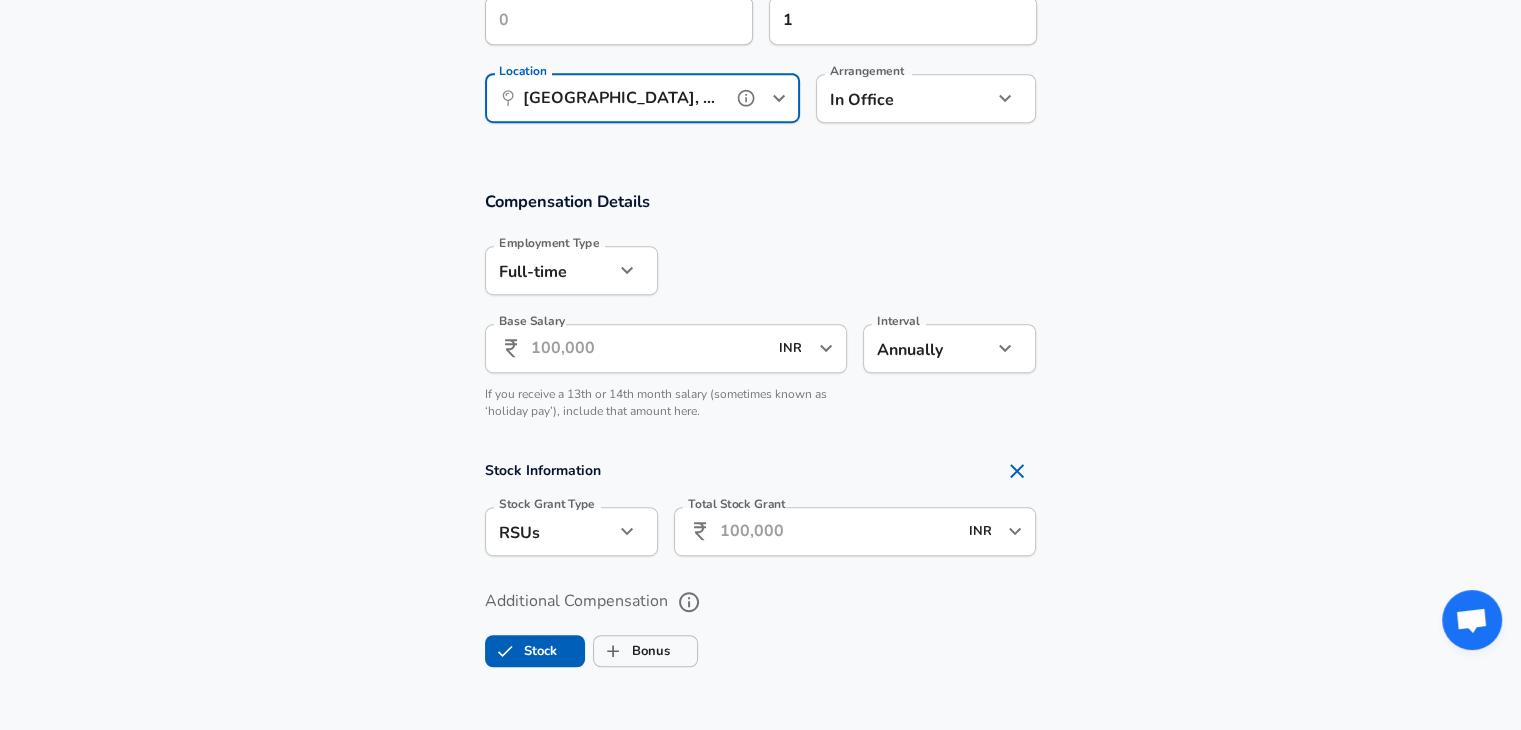 type on "INR" 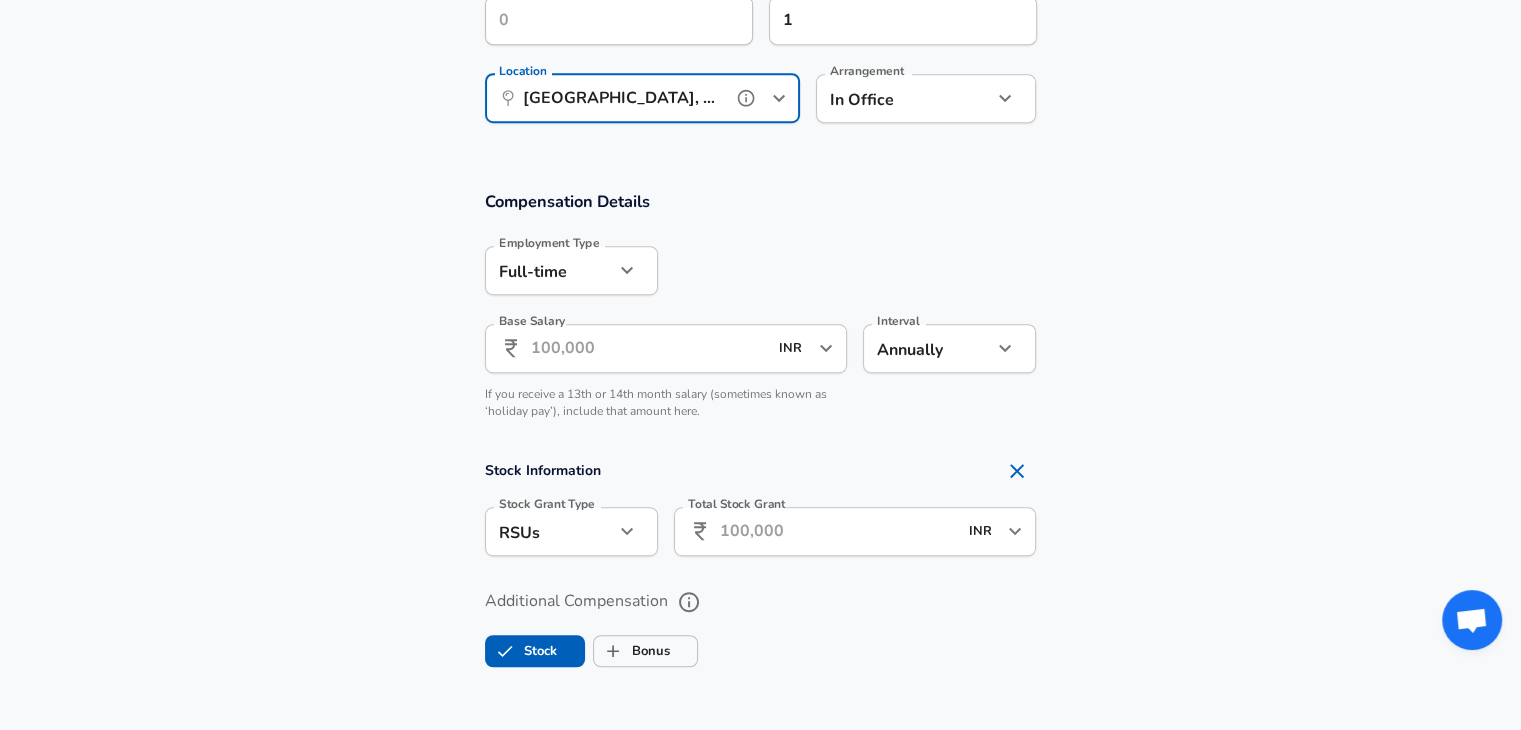 type on "Chennai, TN, India" 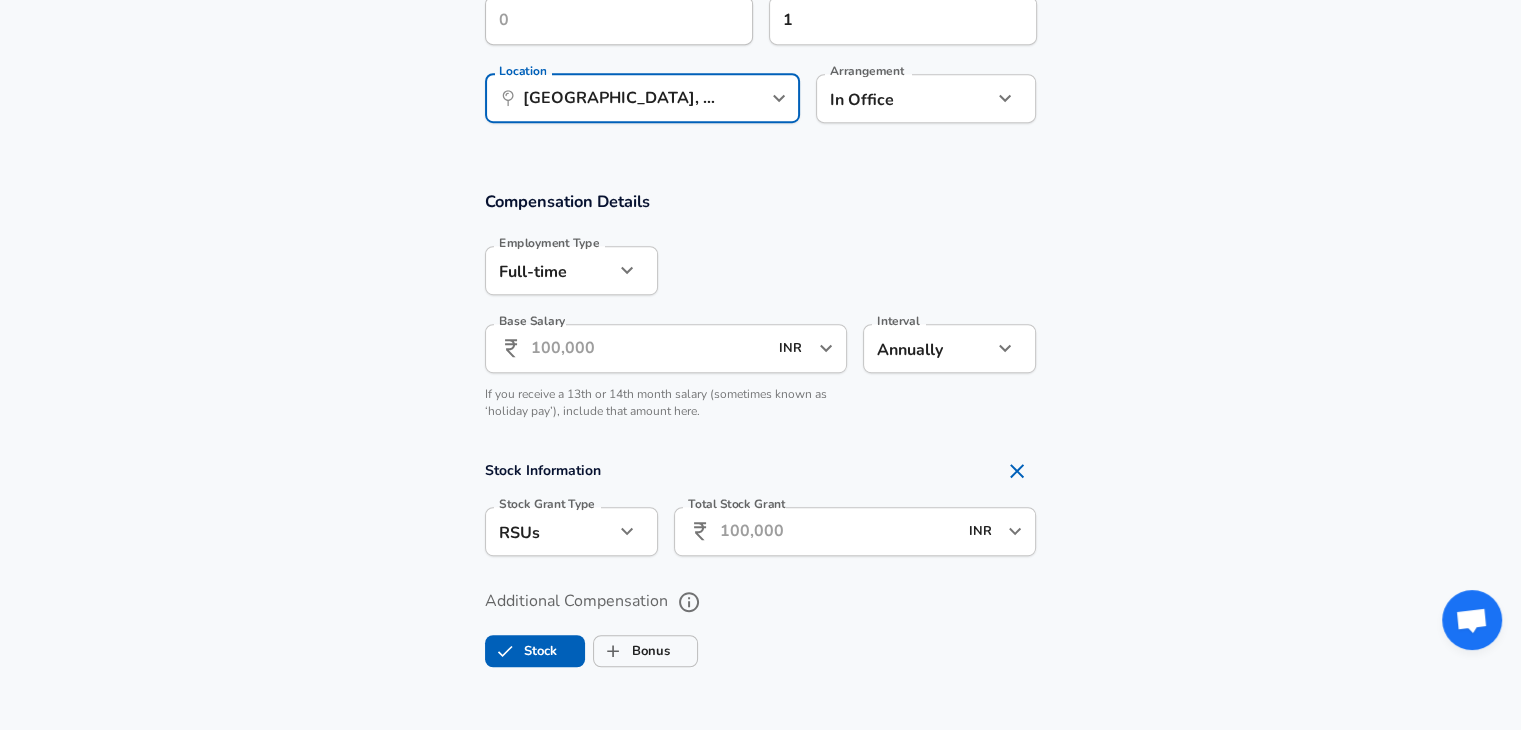 click on "Base Salary" at bounding box center [649, 348] 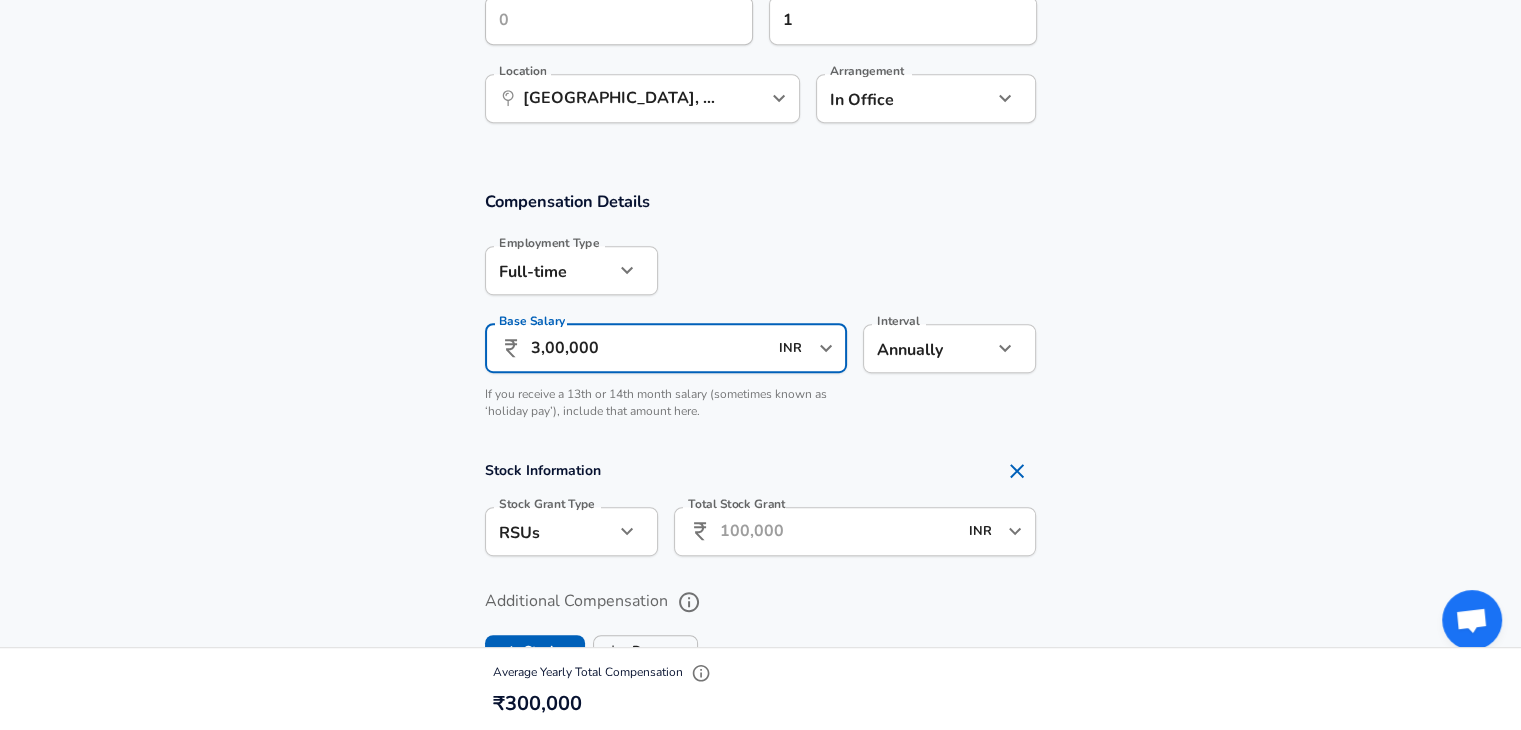type on "3,00,000" 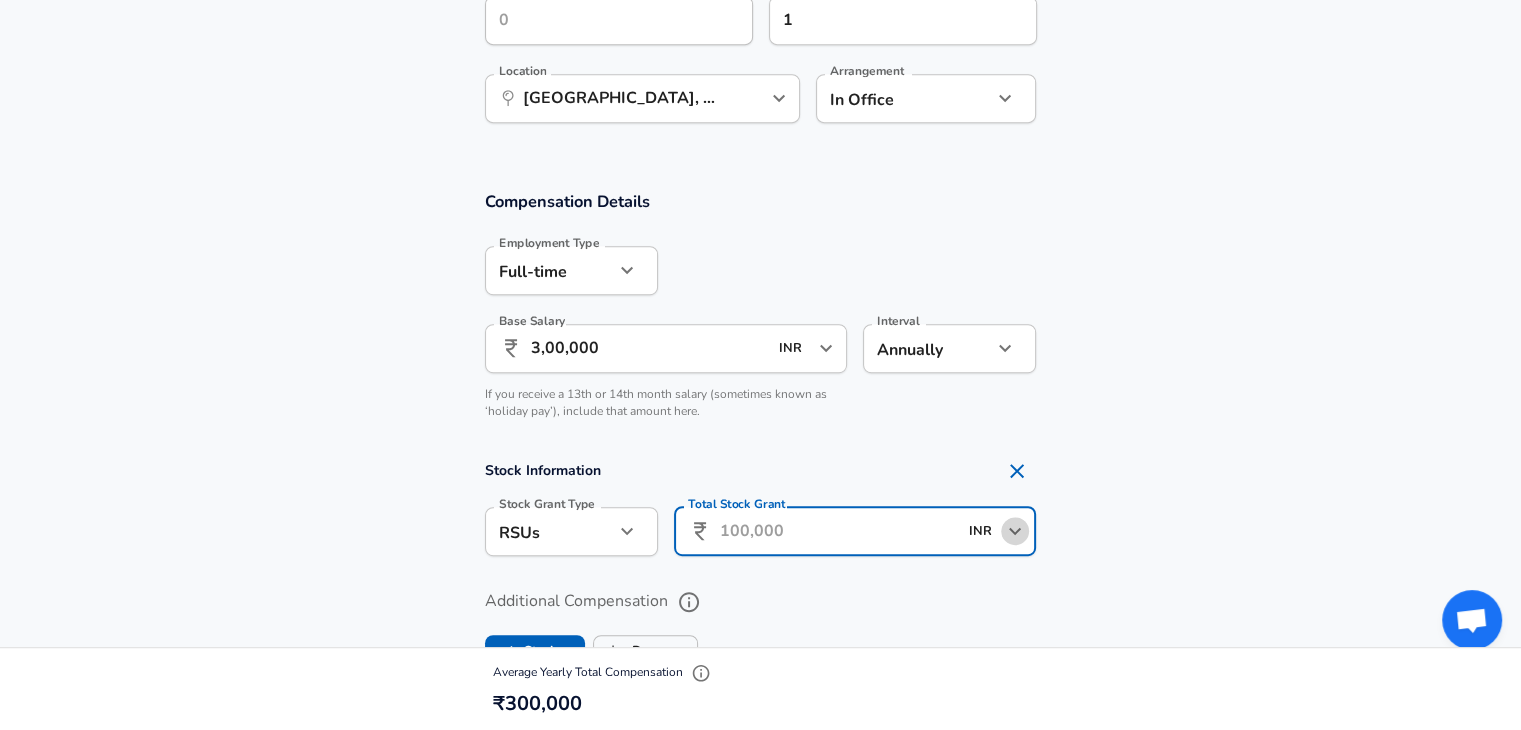 click 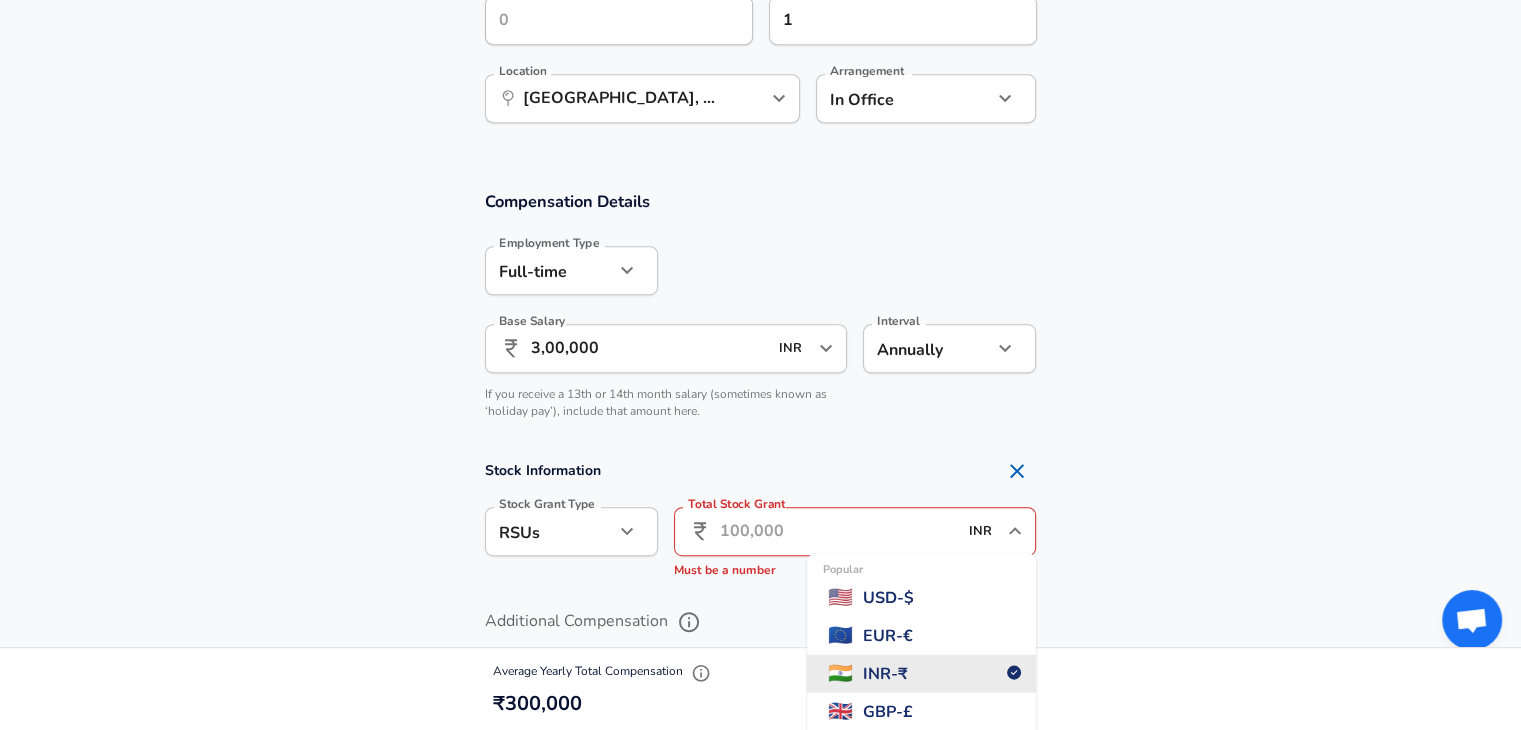 click at bounding box center [1017, 471] 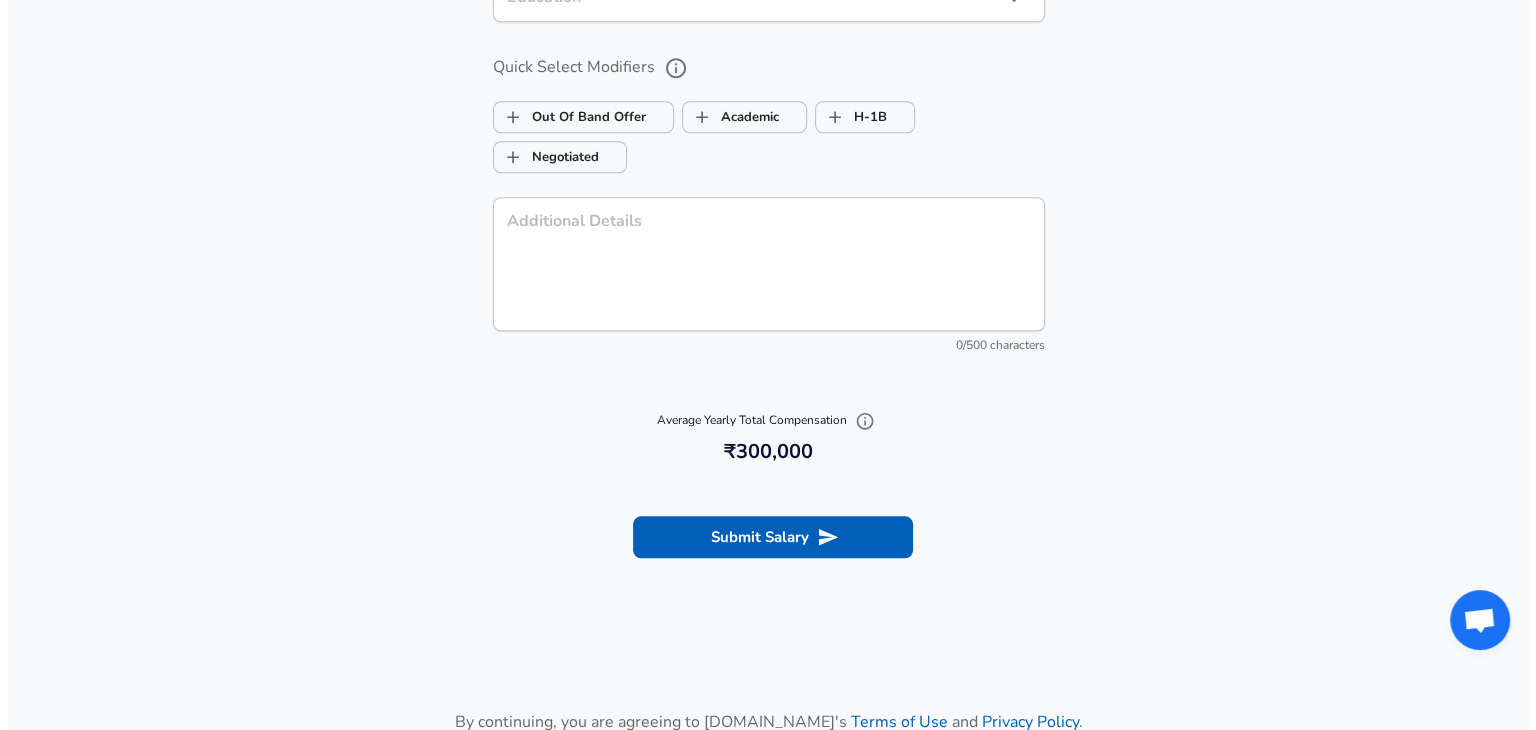 scroll, scrollTop: 1805, scrollLeft: 0, axis: vertical 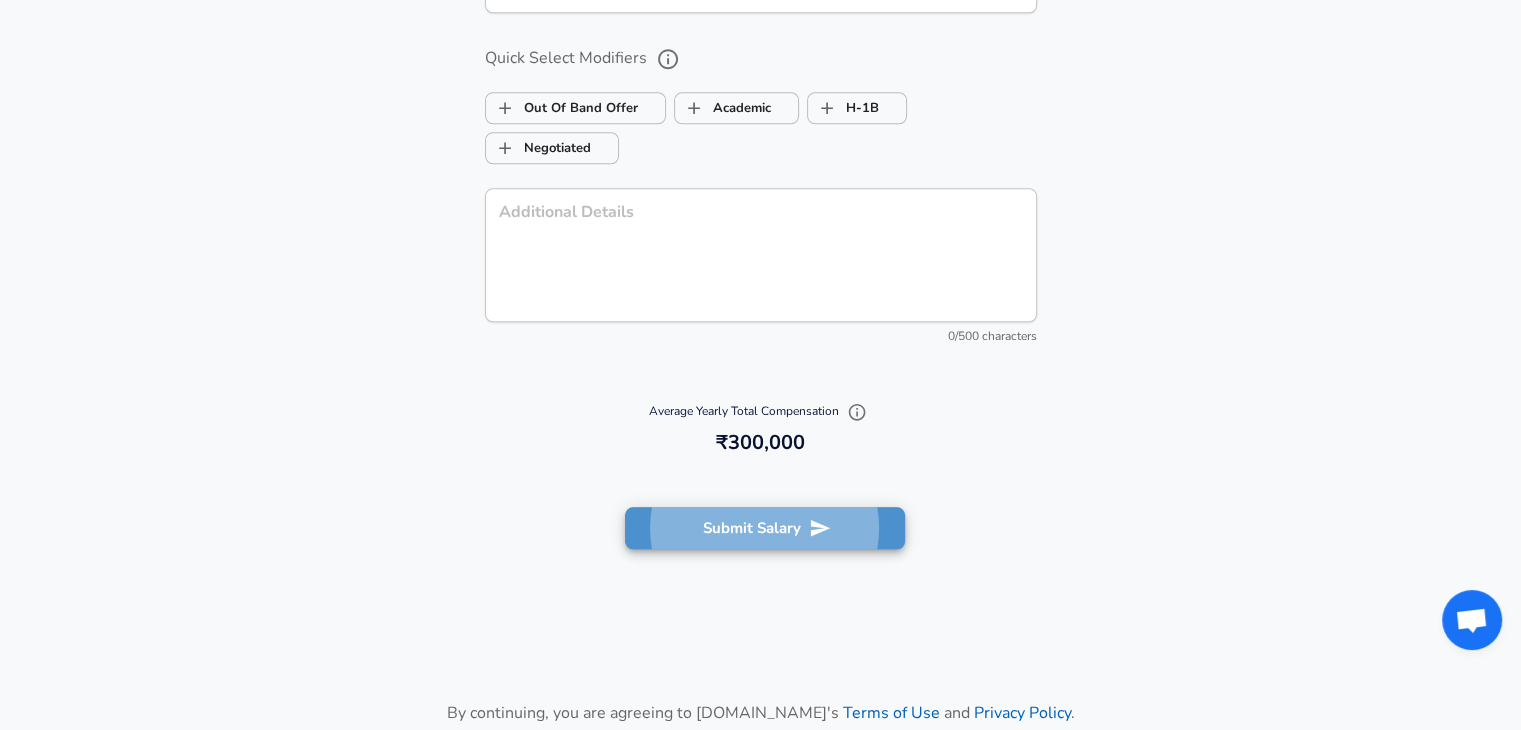 click on "Submit Salary" at bounding box center [765, 528] 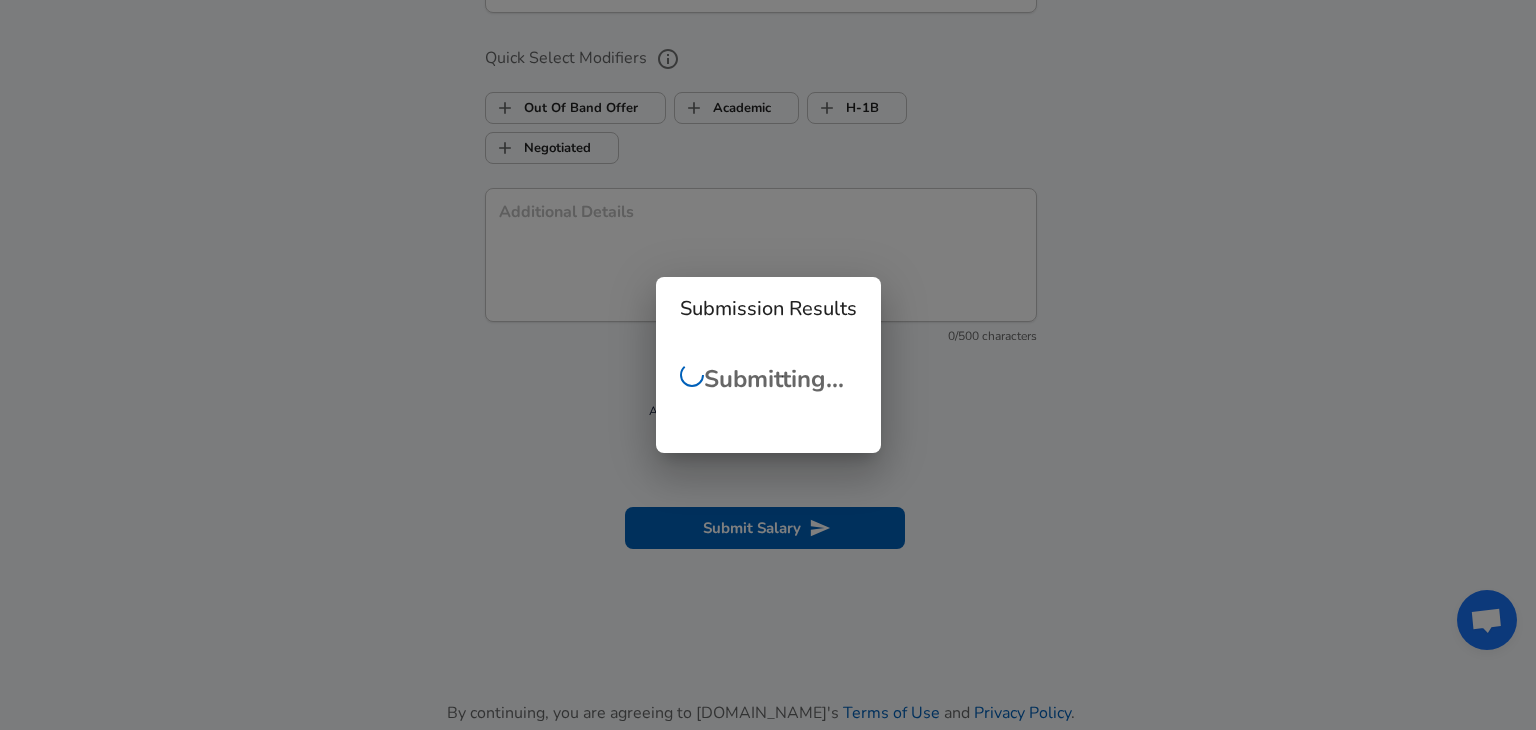 checkbox on "false" 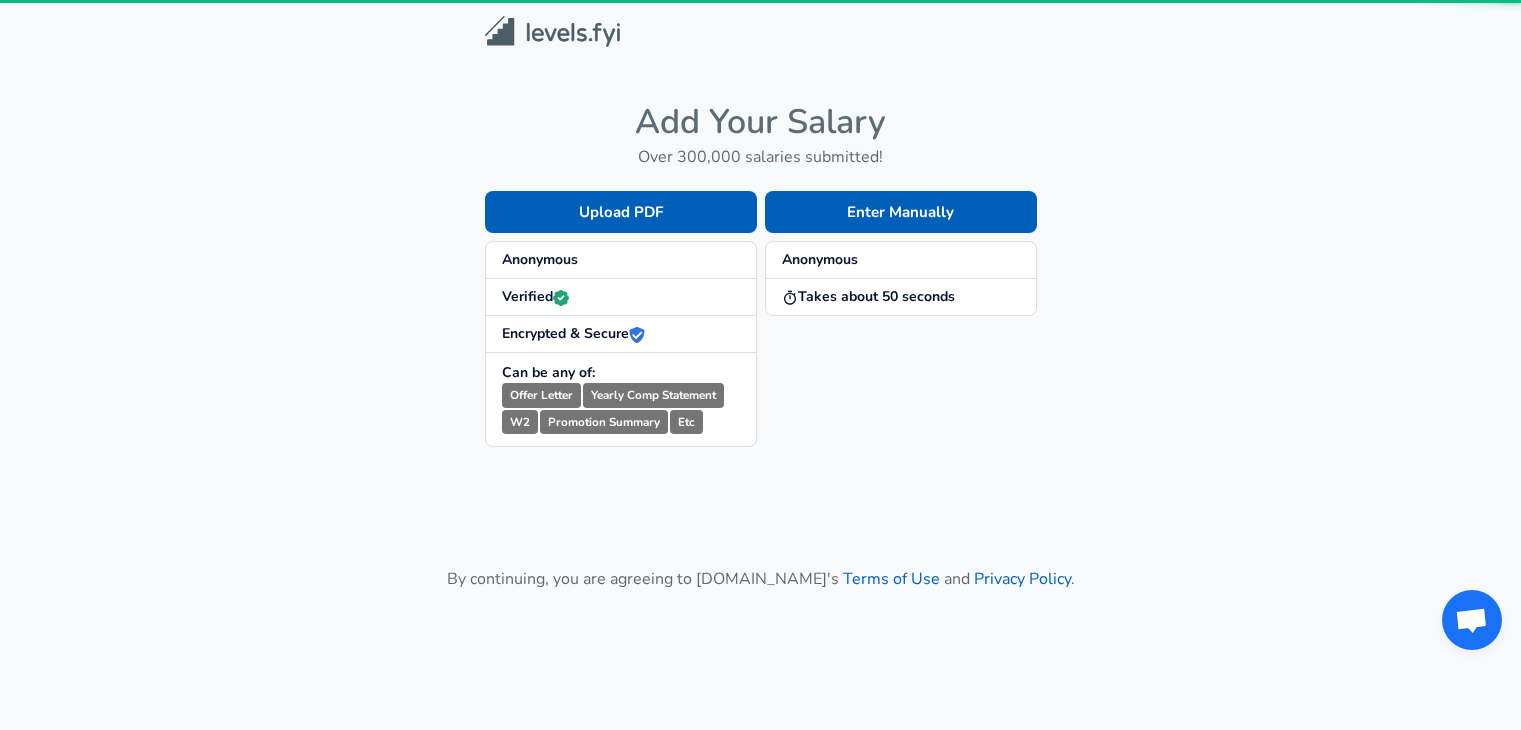 scroll, scrollTop: 0, scrollLeft: 0, axis: both 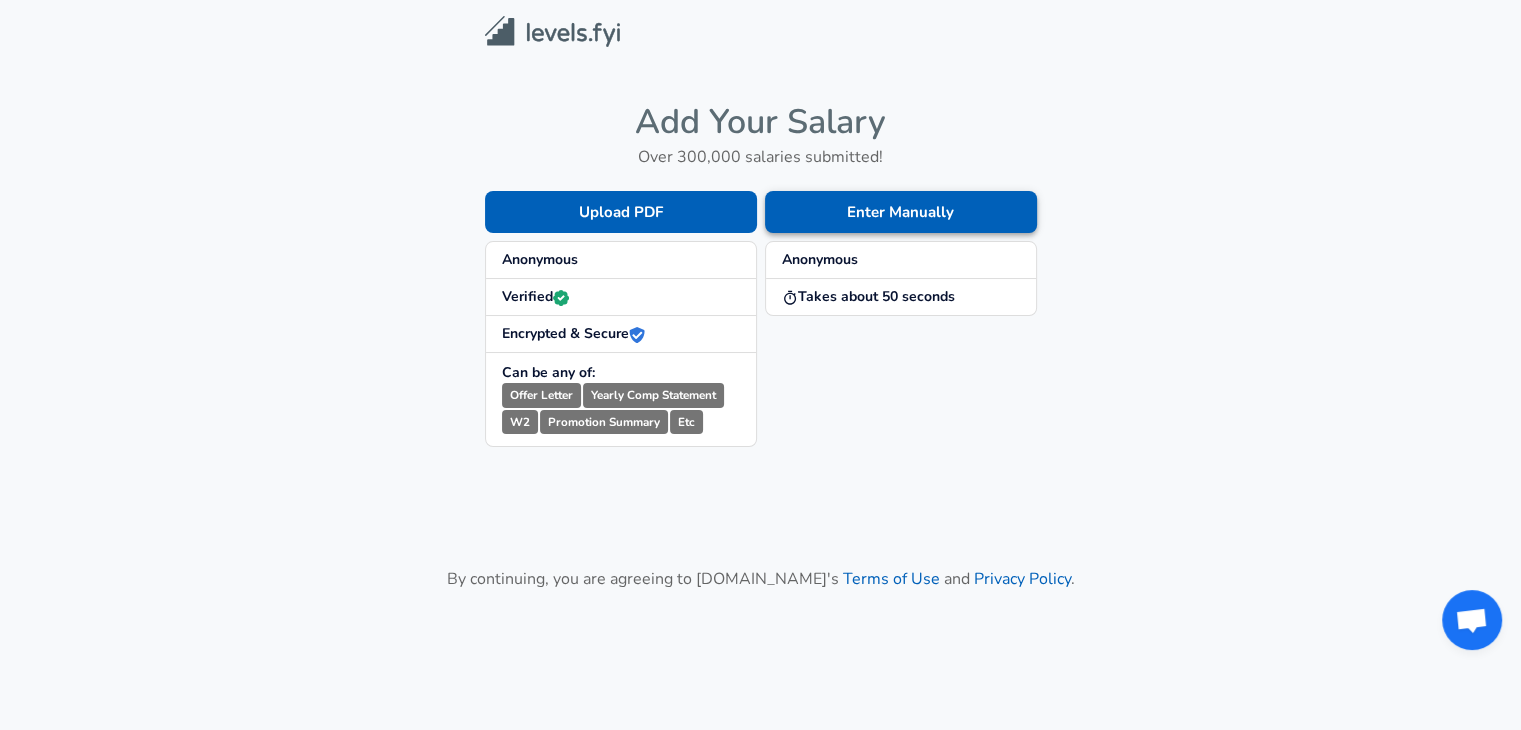 click on "Enter Manually" at bounding box center [901, 212] 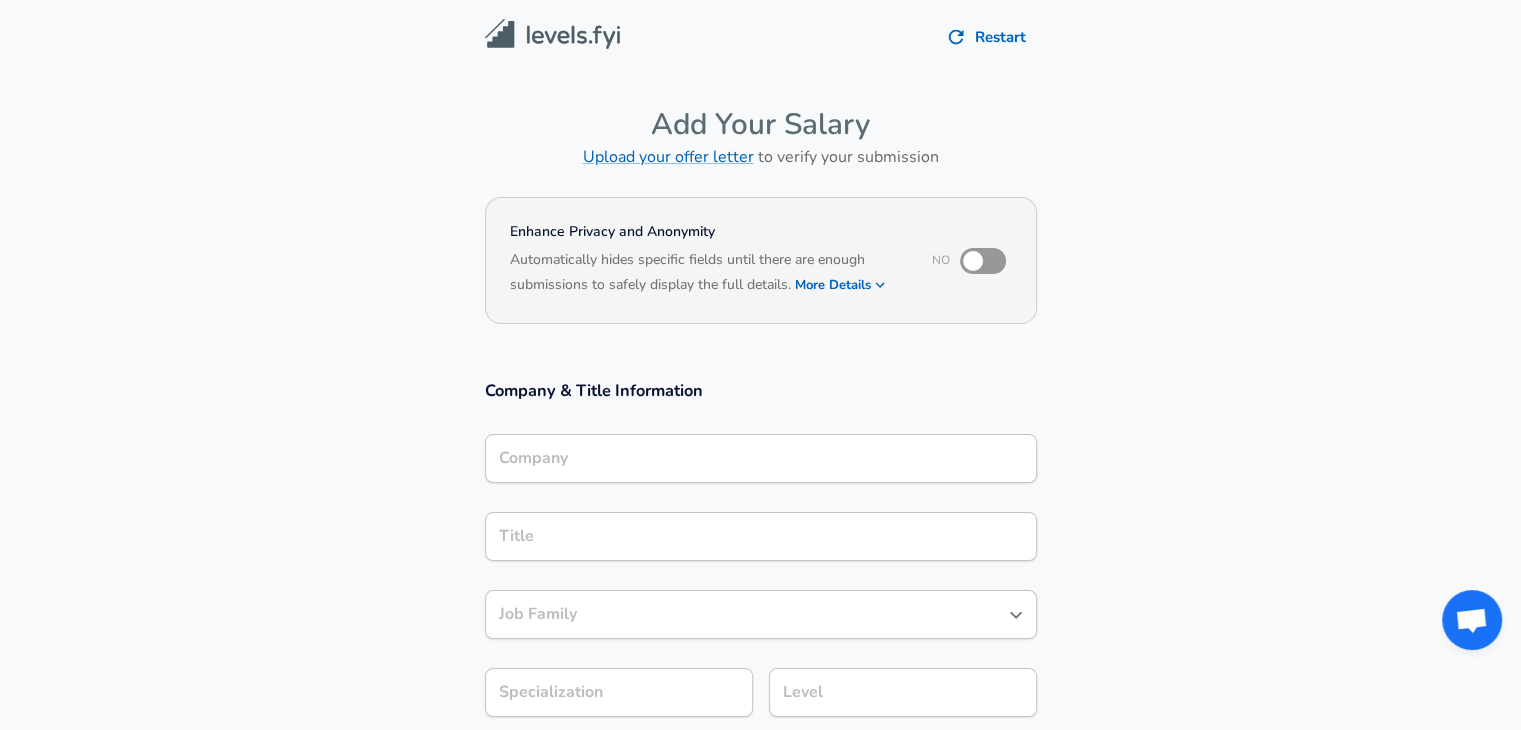 click on "Restart" at bounding box center (987, 37) 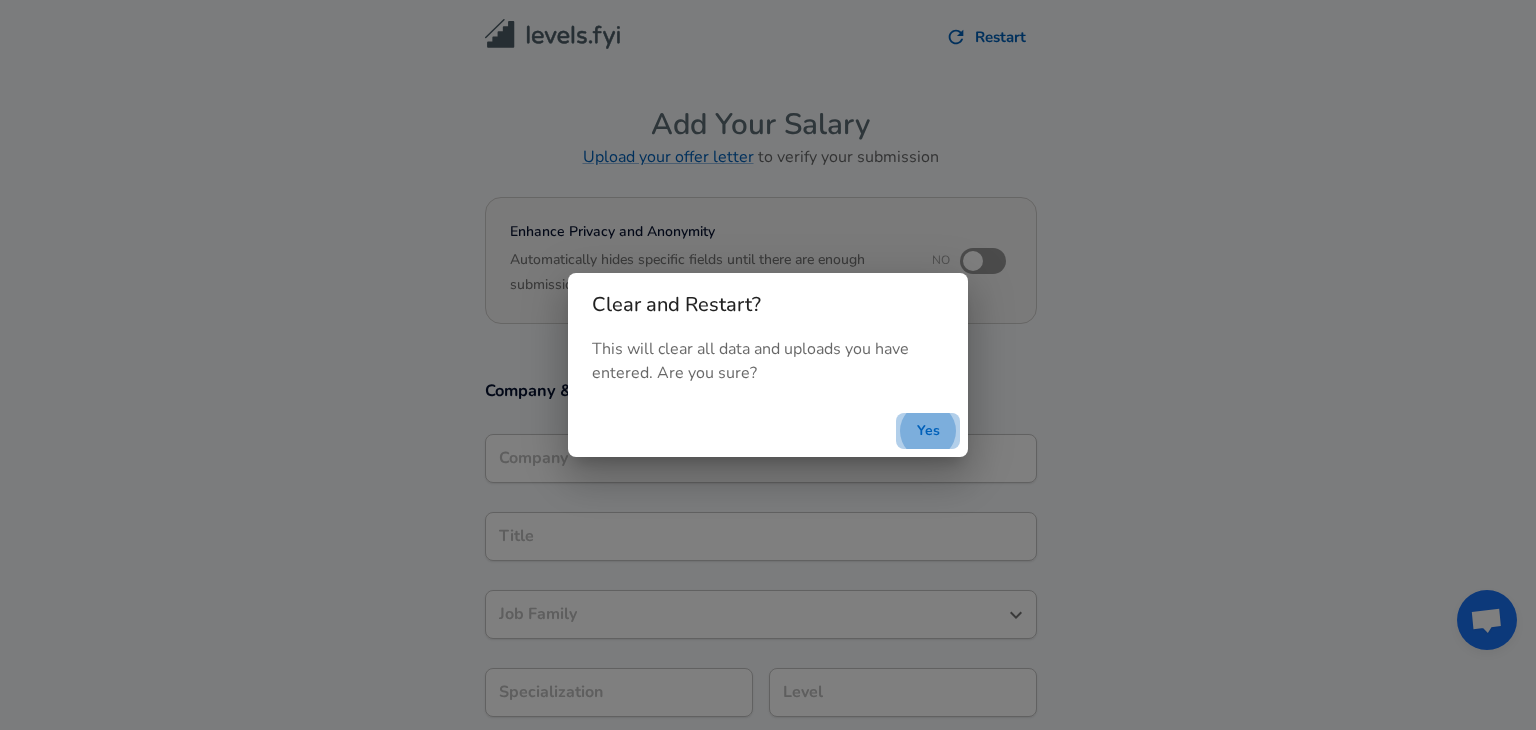 click on "Yes" at bounding box center [928, 431] 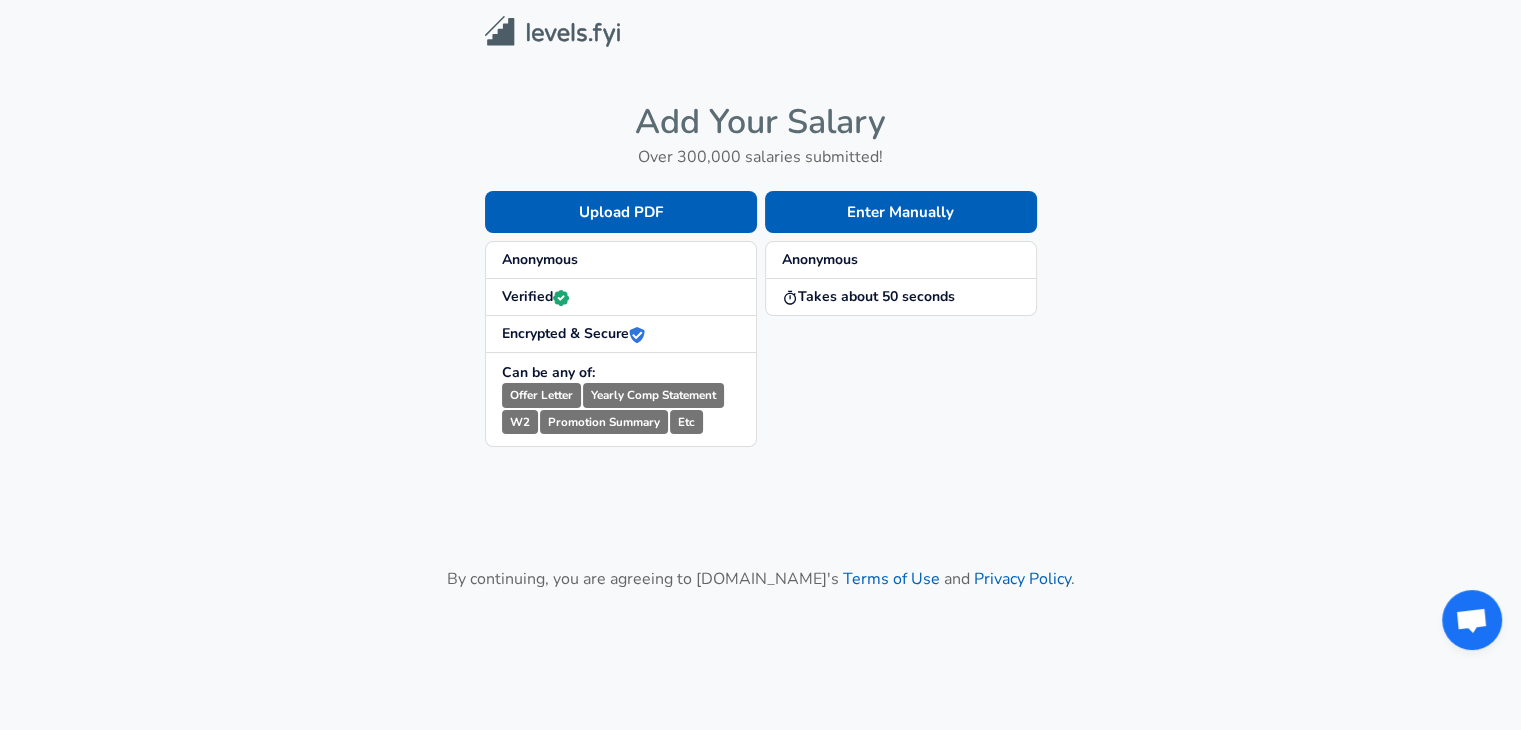 click at bounding box center [552, 31] 